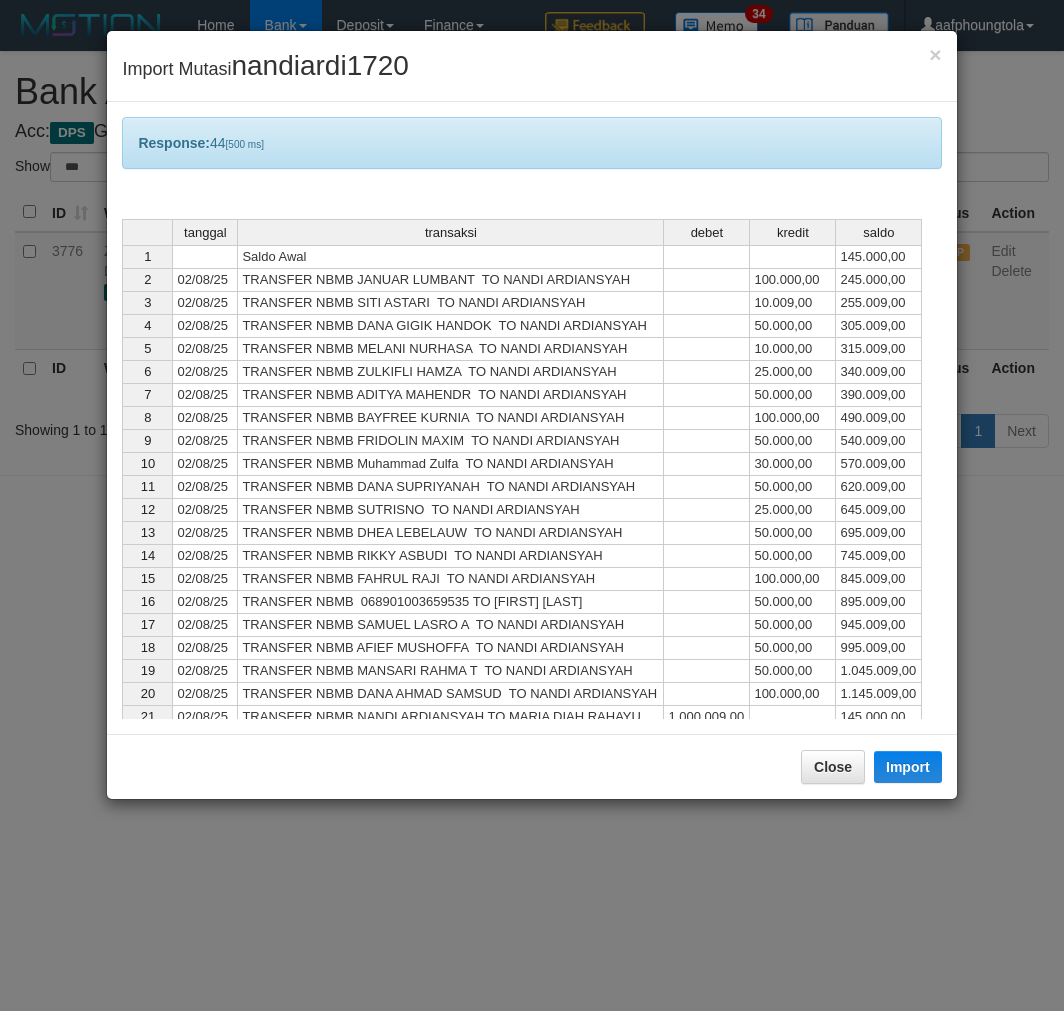 select on "***" 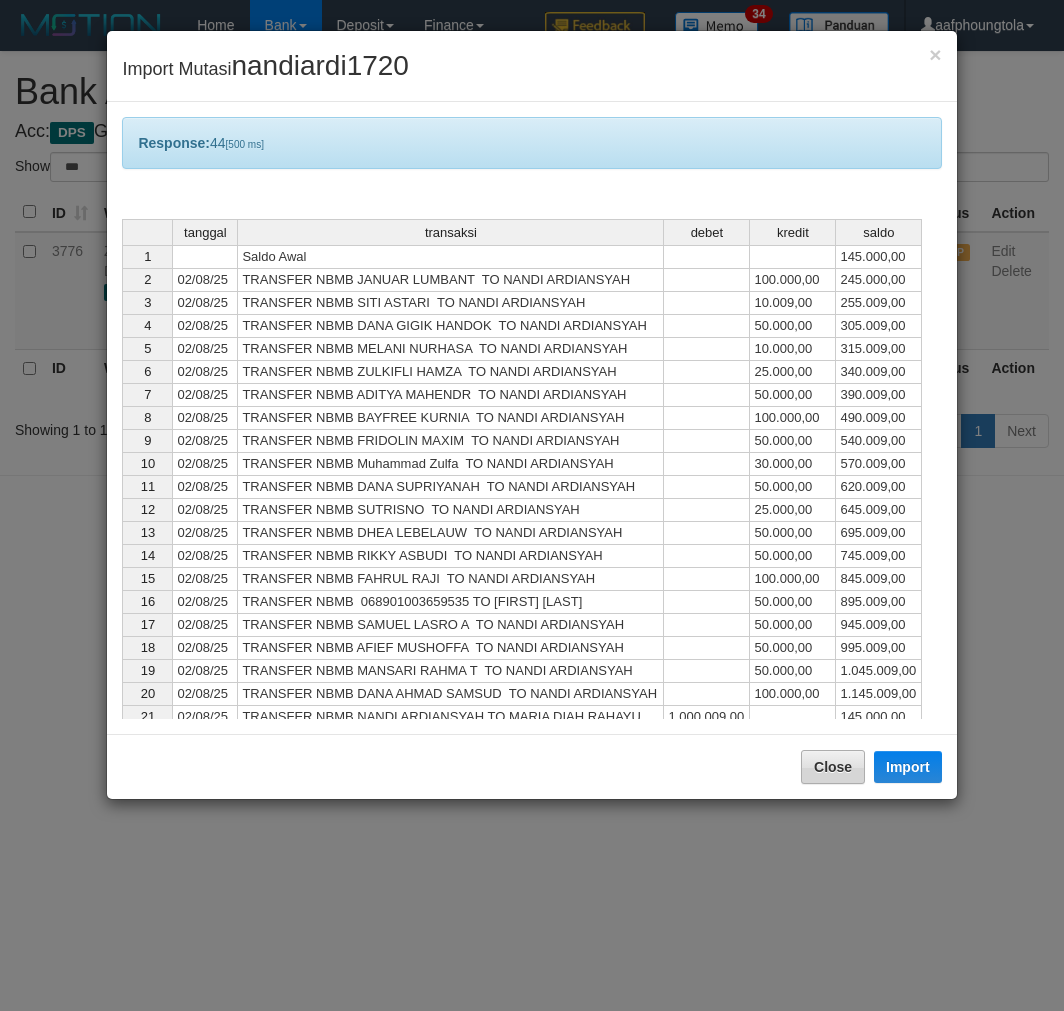 scroll, scrollTop: 0, scrollLeft: 0, axis: both 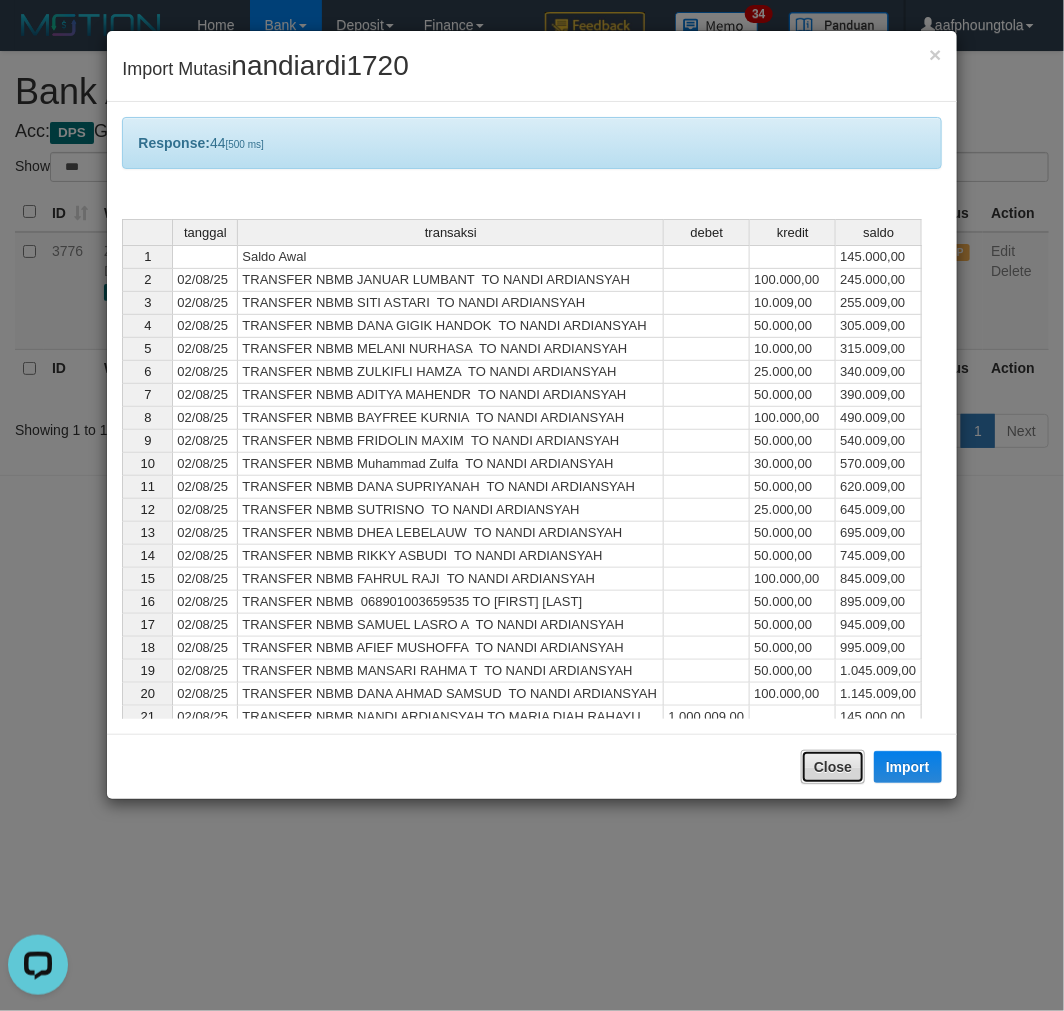 click on "Close" at bounding box center [833, 767] 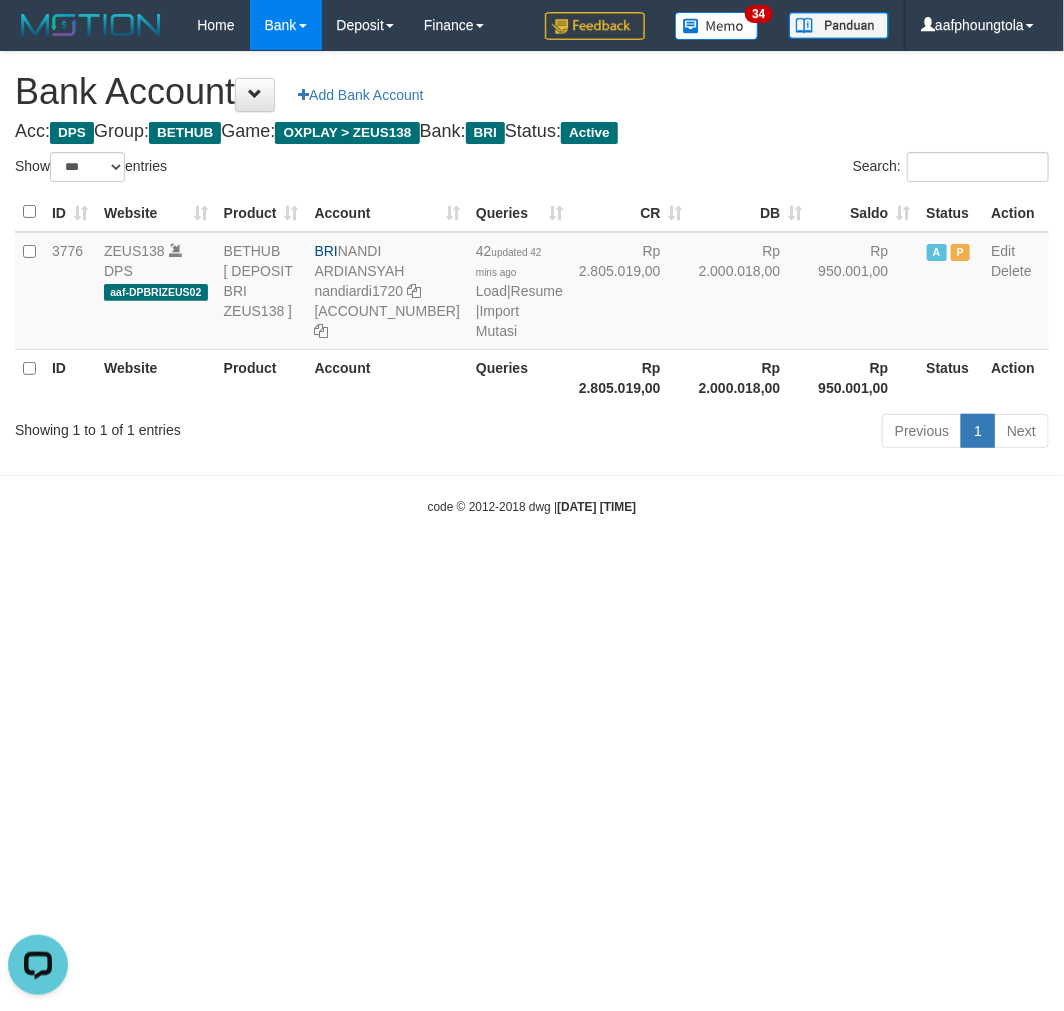 drag, startPoint x: 657, startPoint y: 730, endPoint x: 550, endPoint y: 580, distance: 184.25255 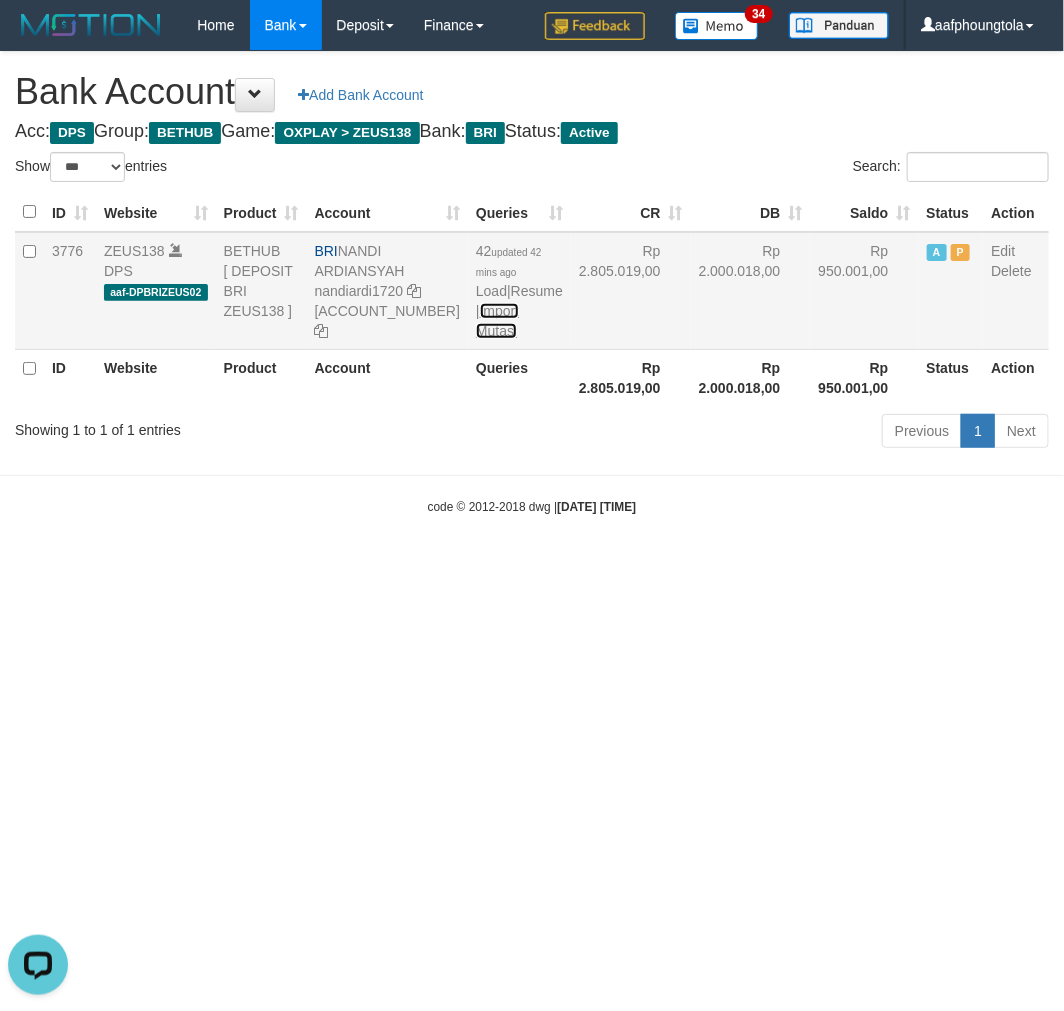 click on "Import Mutasi" at bounding box center (497, 321) 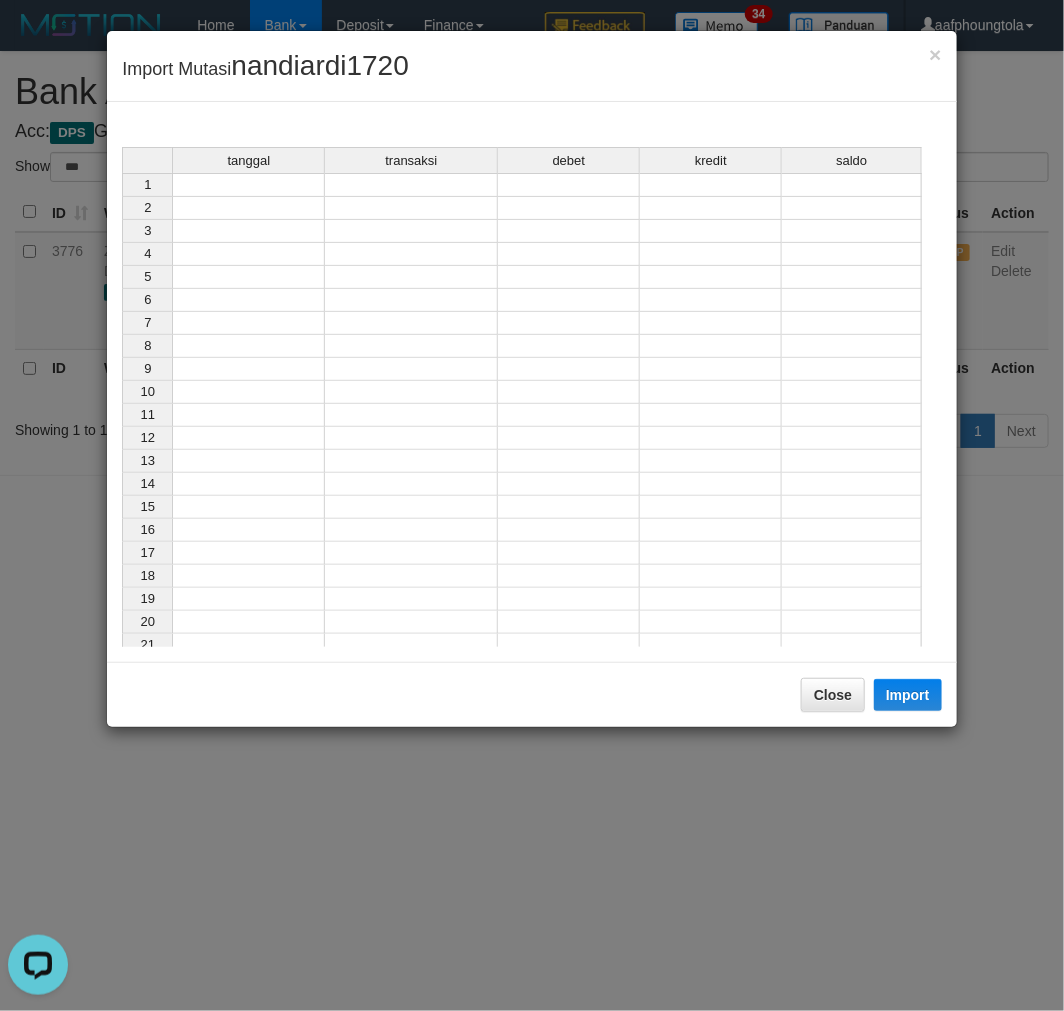 click at bounding box center (248, 185) 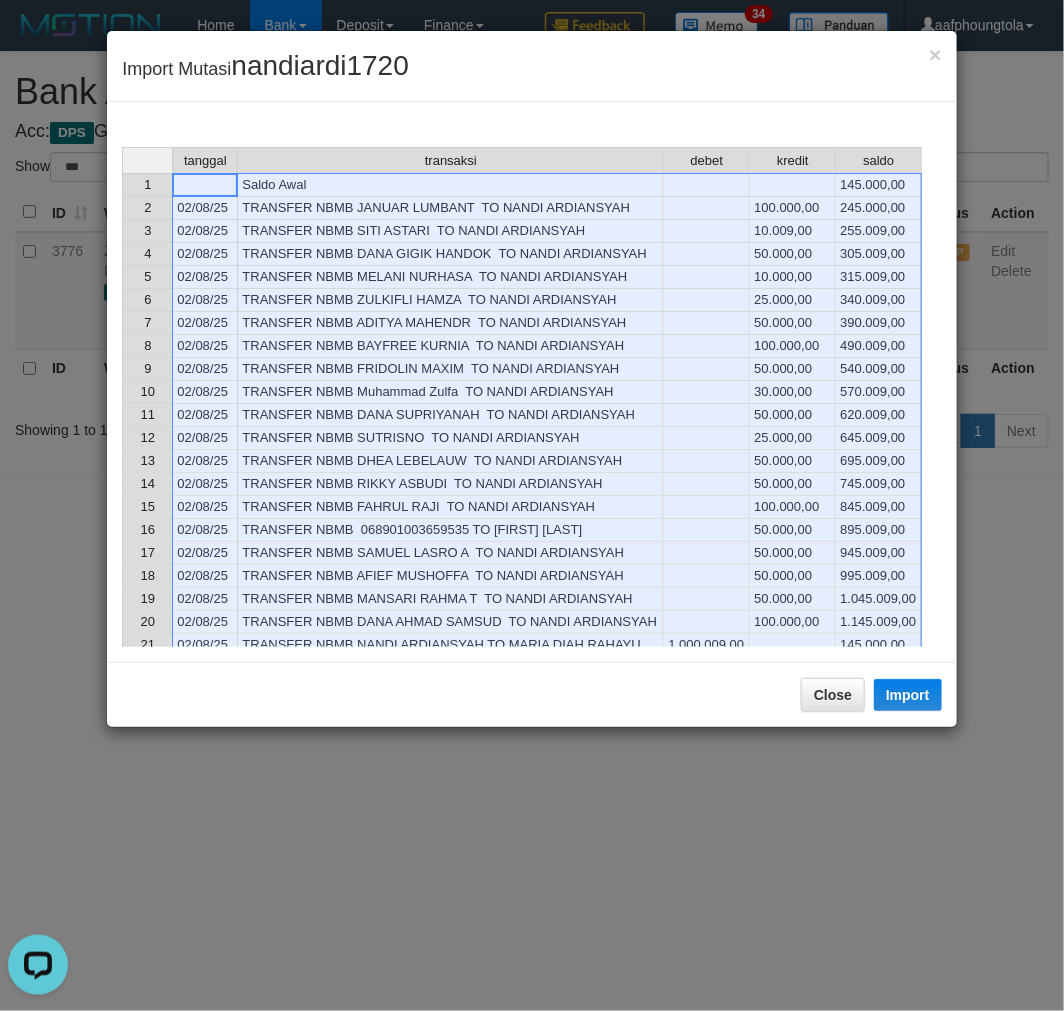 drag, startPoint x: 484, startPoint y: 417, endPoint x: 402, endPoint y: 393, distance: 85.44004 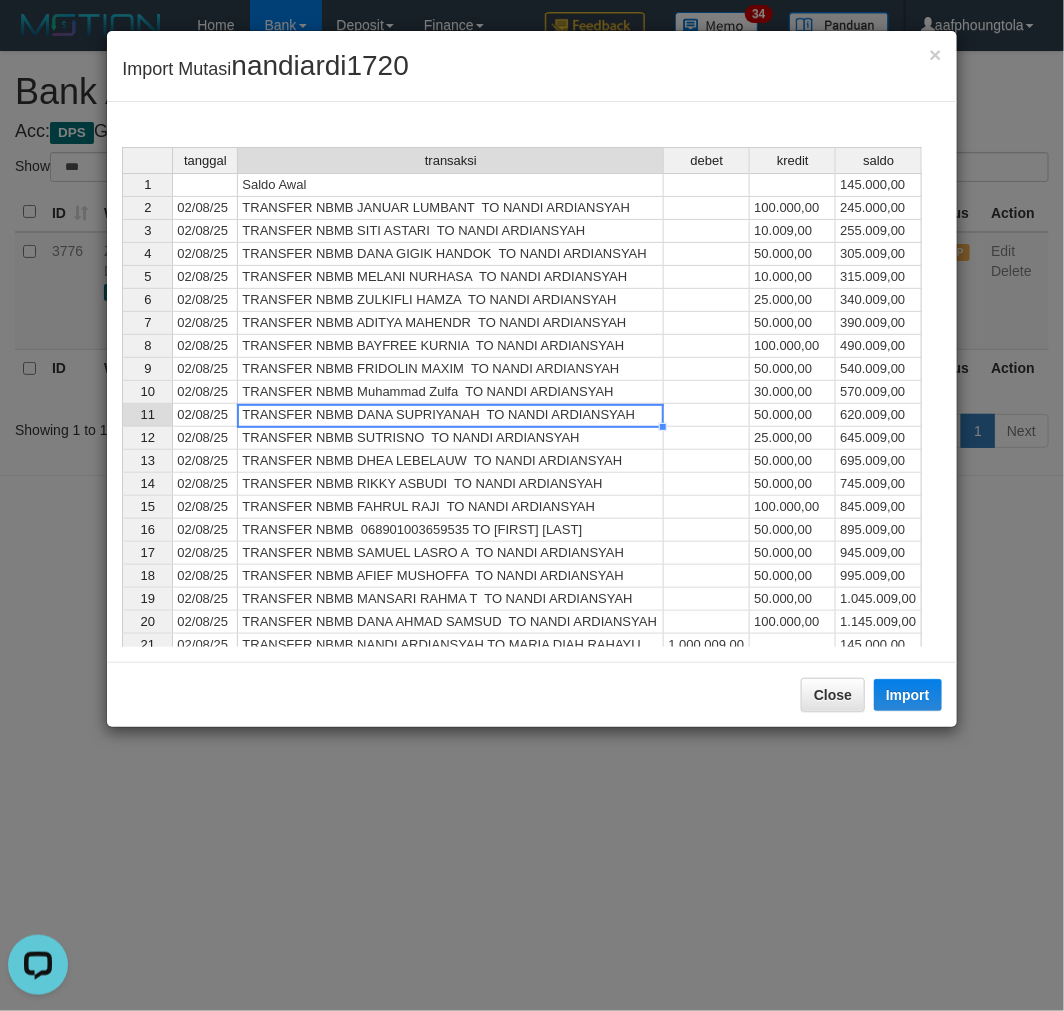 type 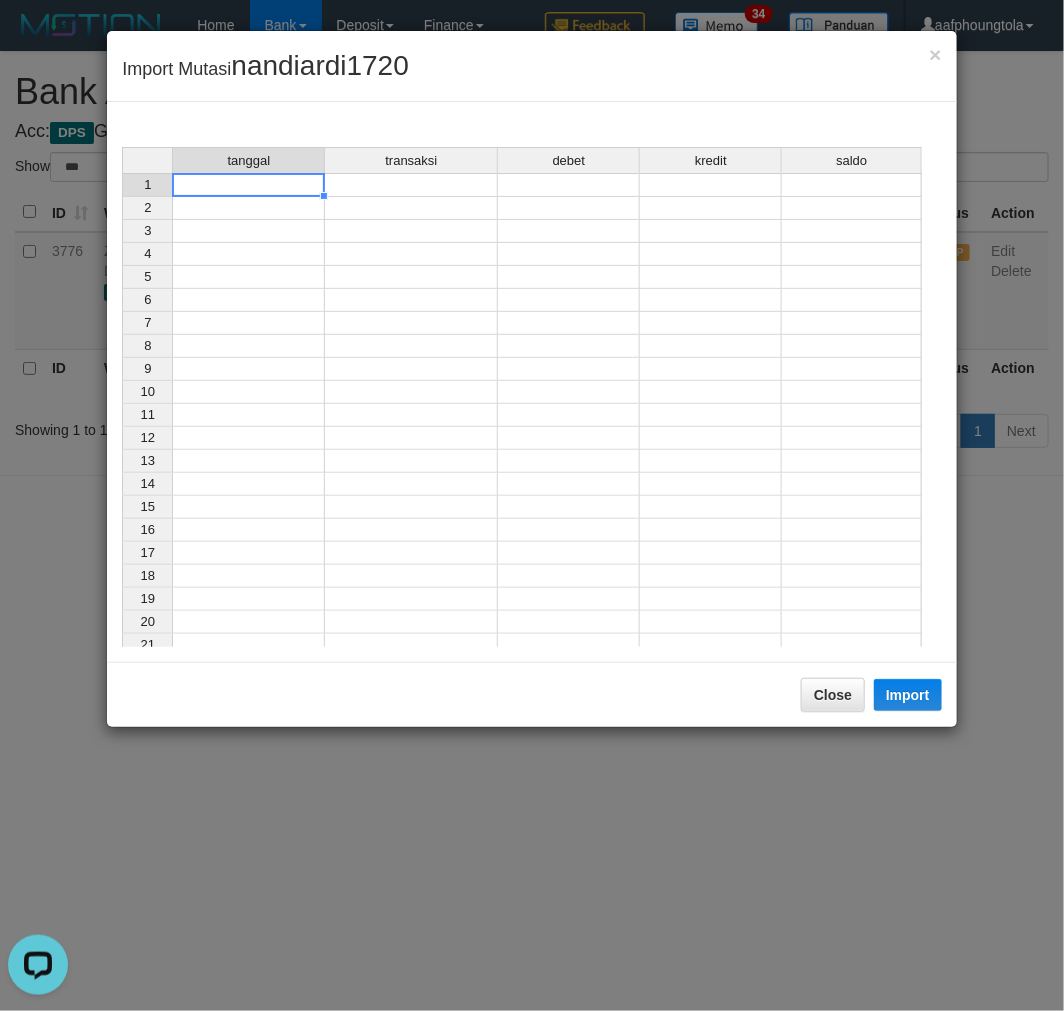 click at bounding box center (248, 185) 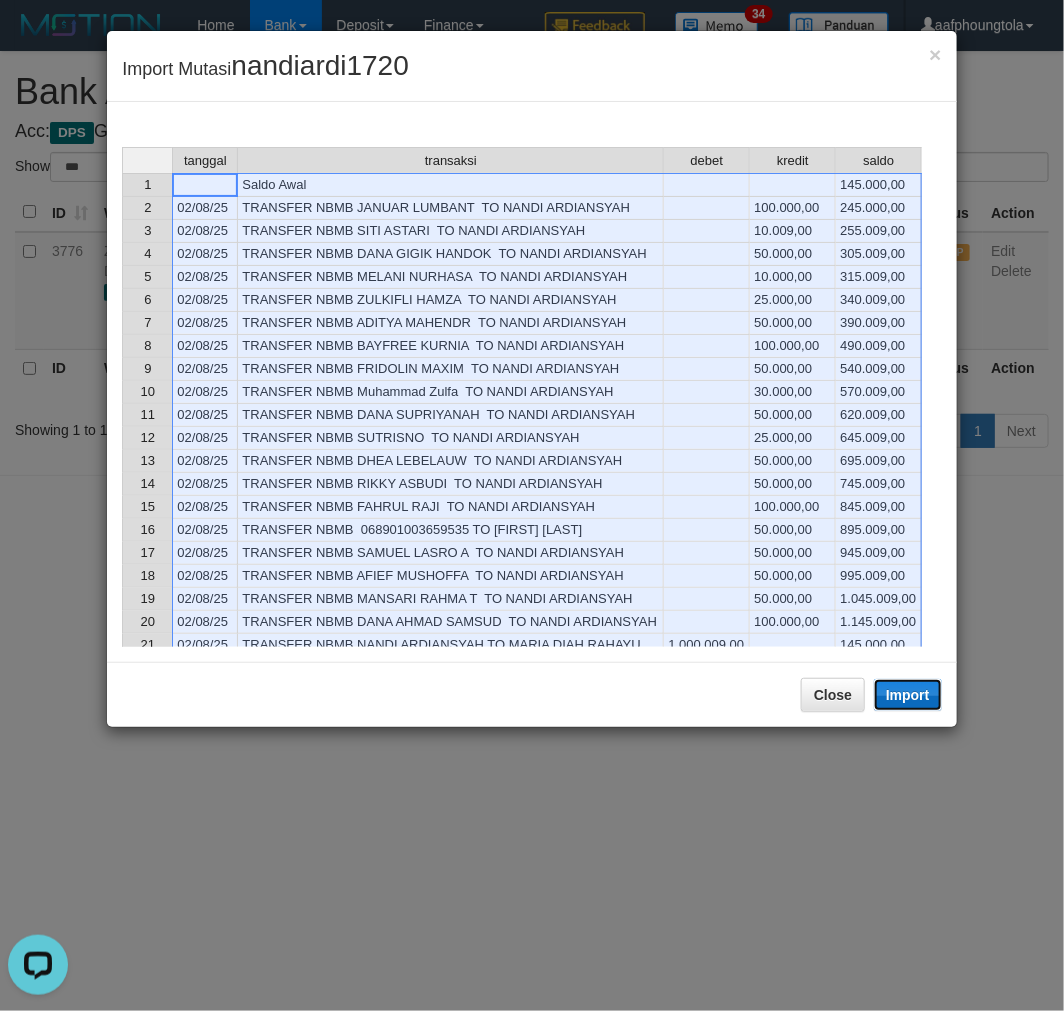 click on "Import" at bounding box center (908, 695) 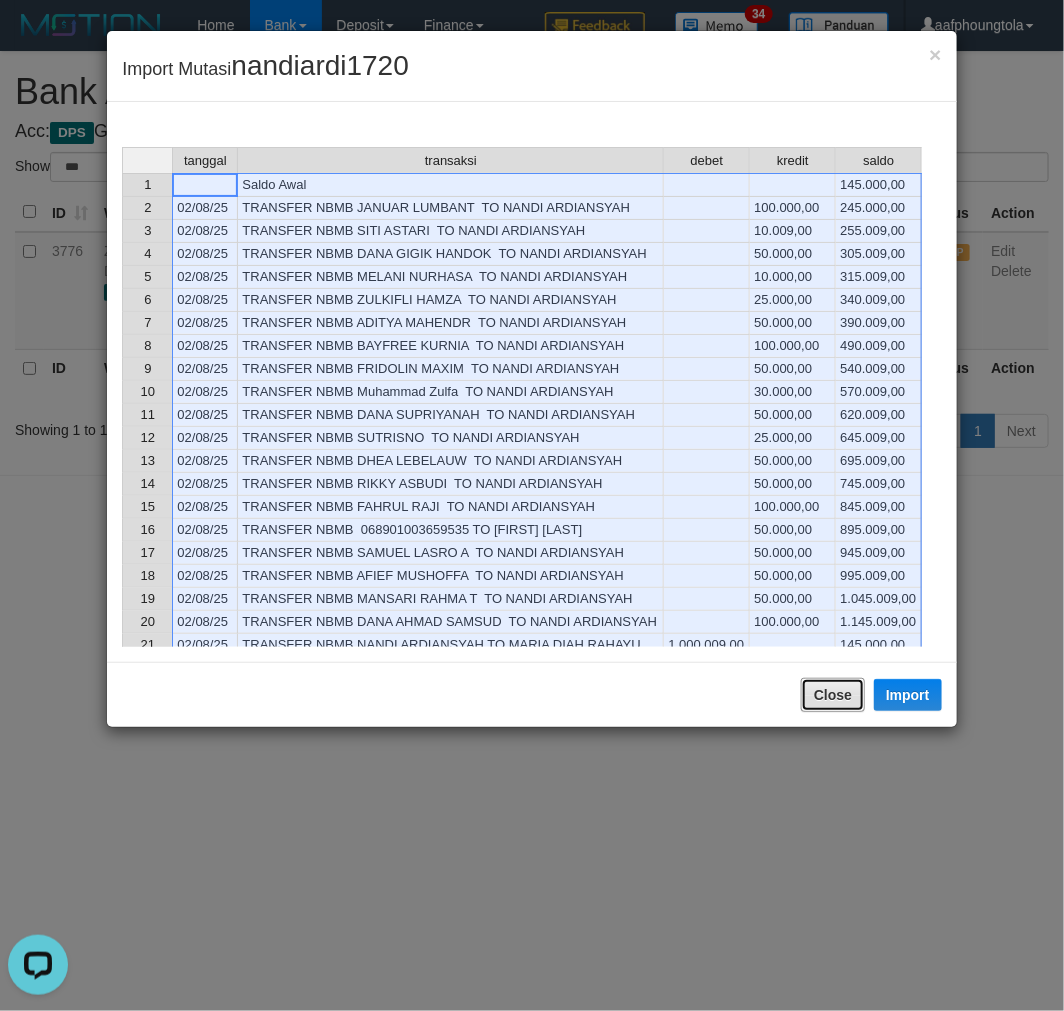 click on "Close" at bounding box center [833, 695] 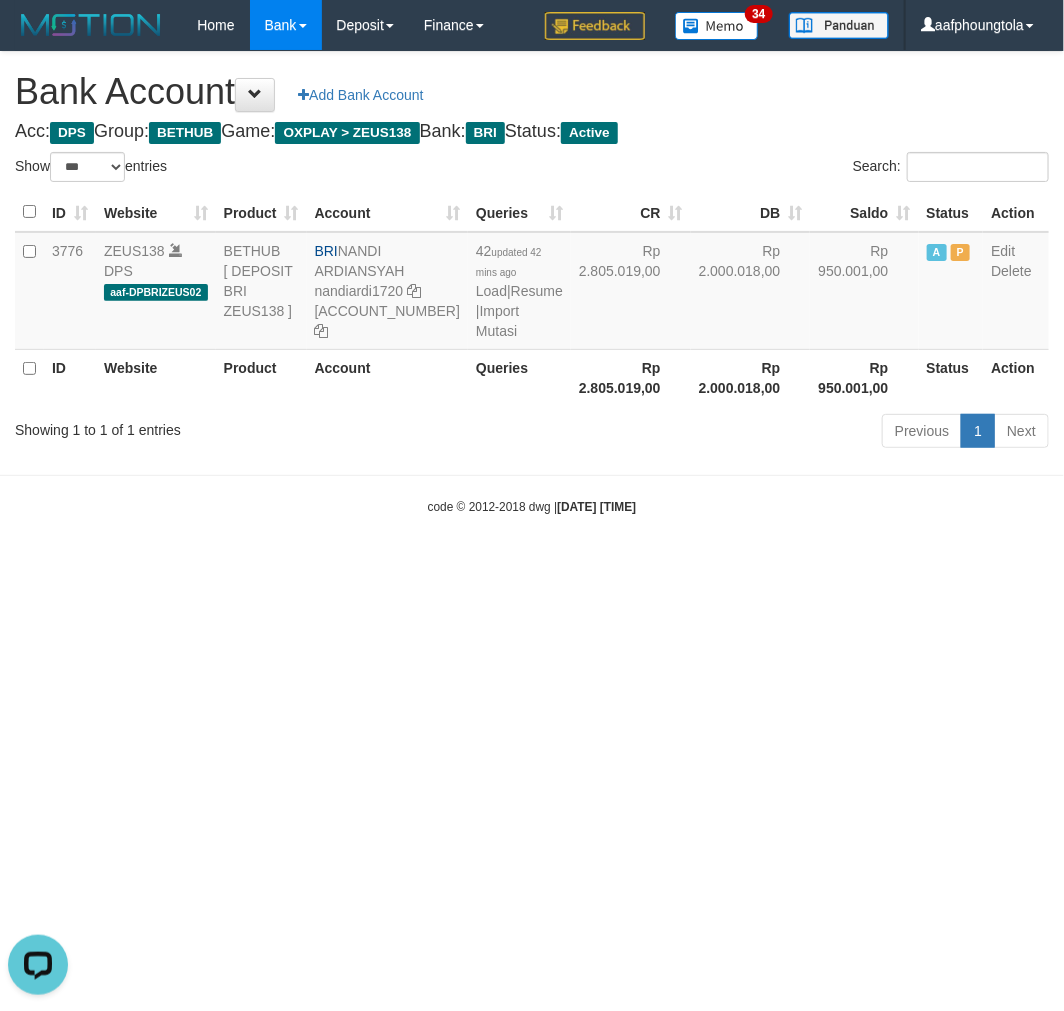 click on "Toggle navigation
Home
Bank
Account List
Load
By Website
Group
[OXPLAY]													ZEUS138
By Load Group (DPS)
Sync" at bounding box center [532, 283] 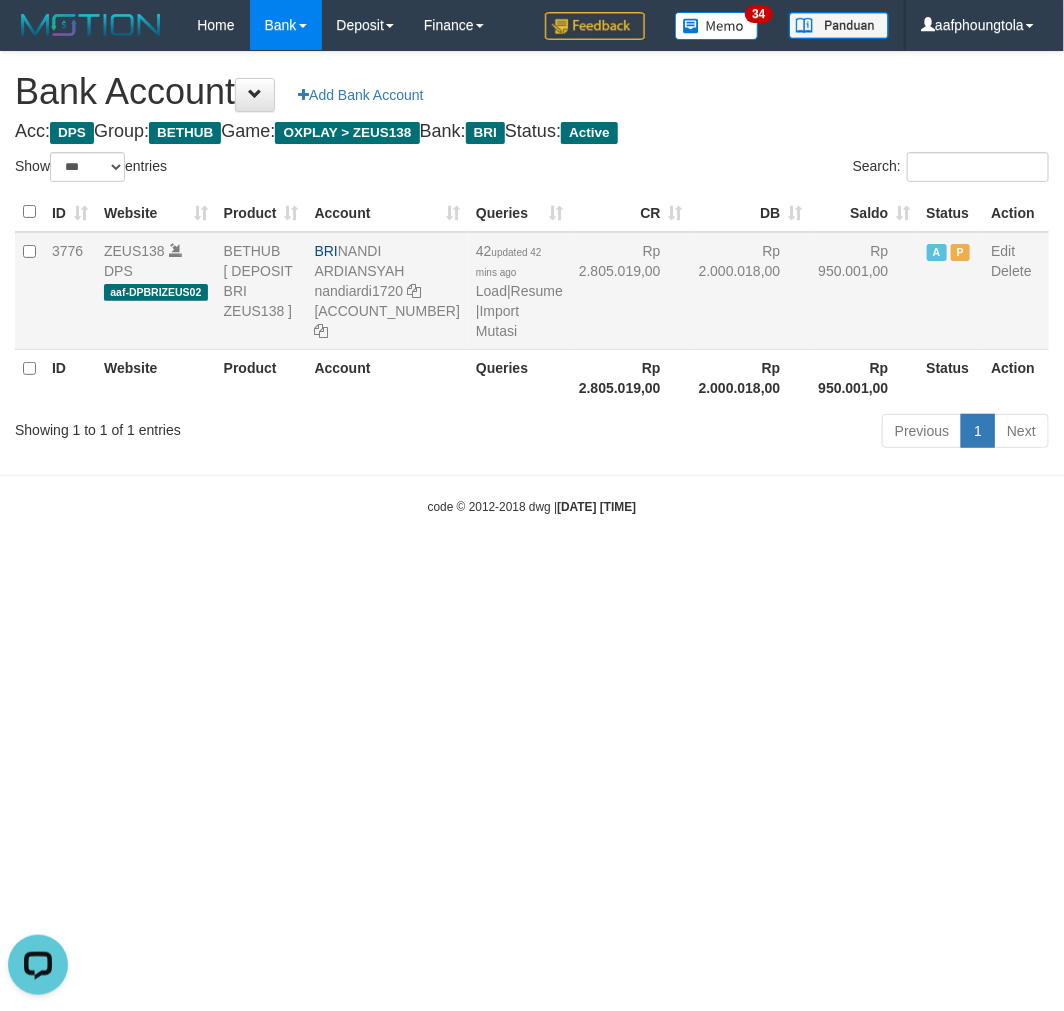 drag, startPoint x: 343, startPoint y: 247, endPoint x: 407, endPoint y: 265, distance: 66.48308 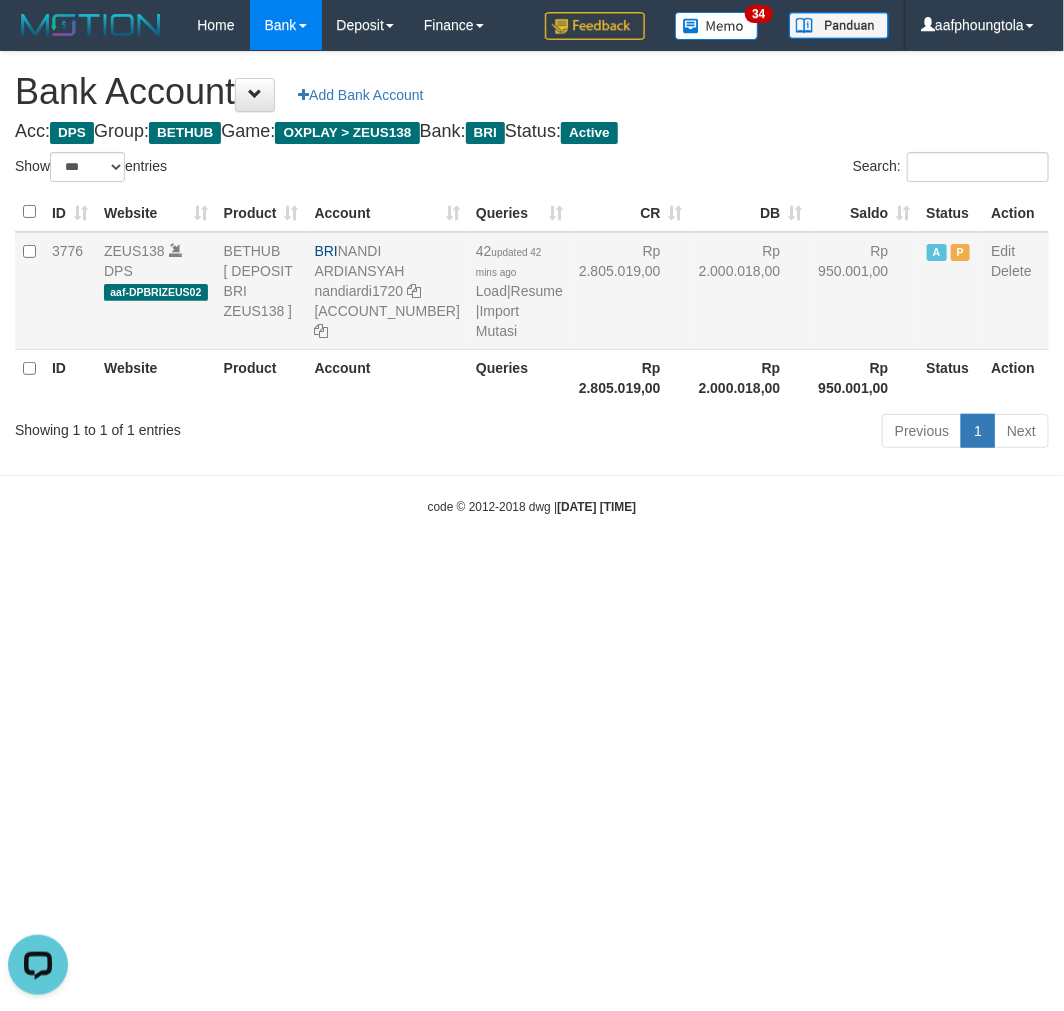 drag, startPoint x: 336, startPoint y: 308, endPoint x: 414, endPoint y: 326, distance: 80.04999 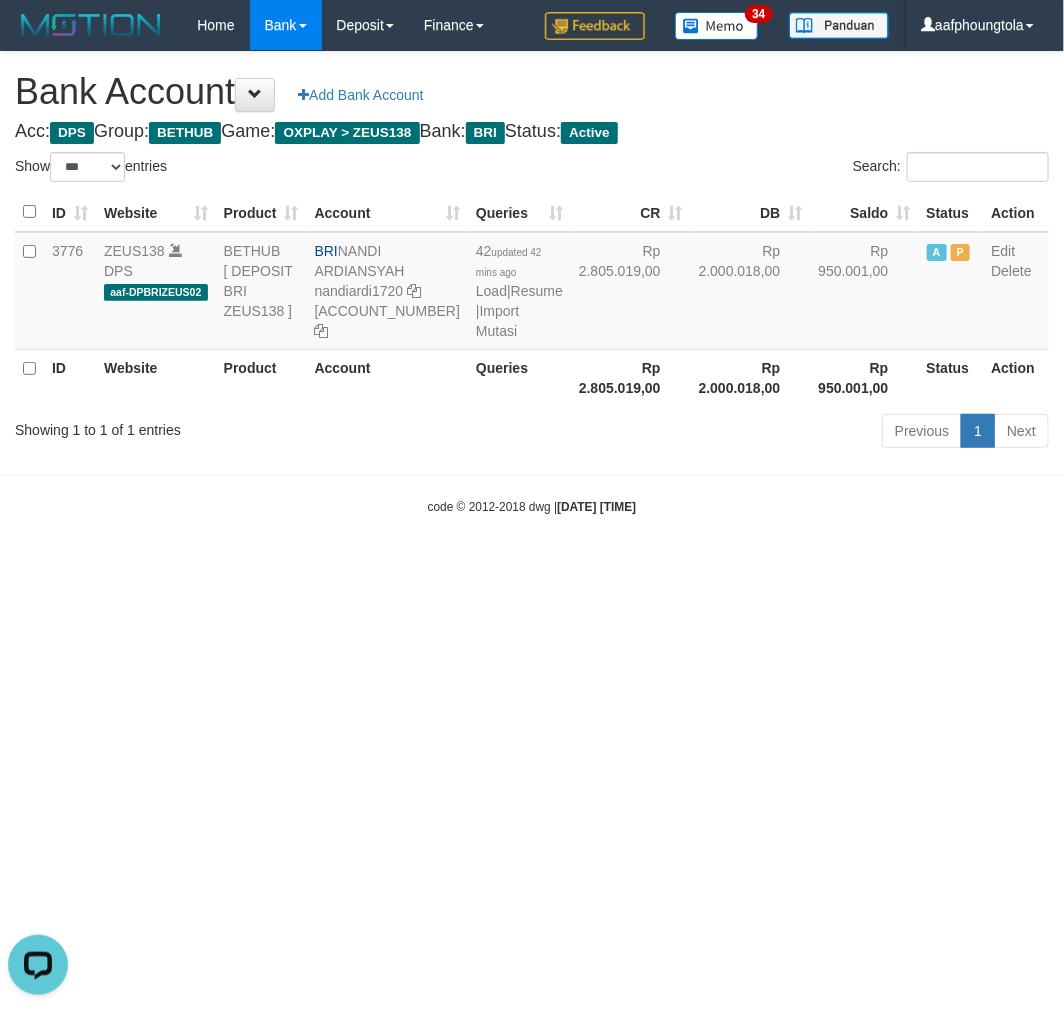 copy on "[CREDIT CARD]" 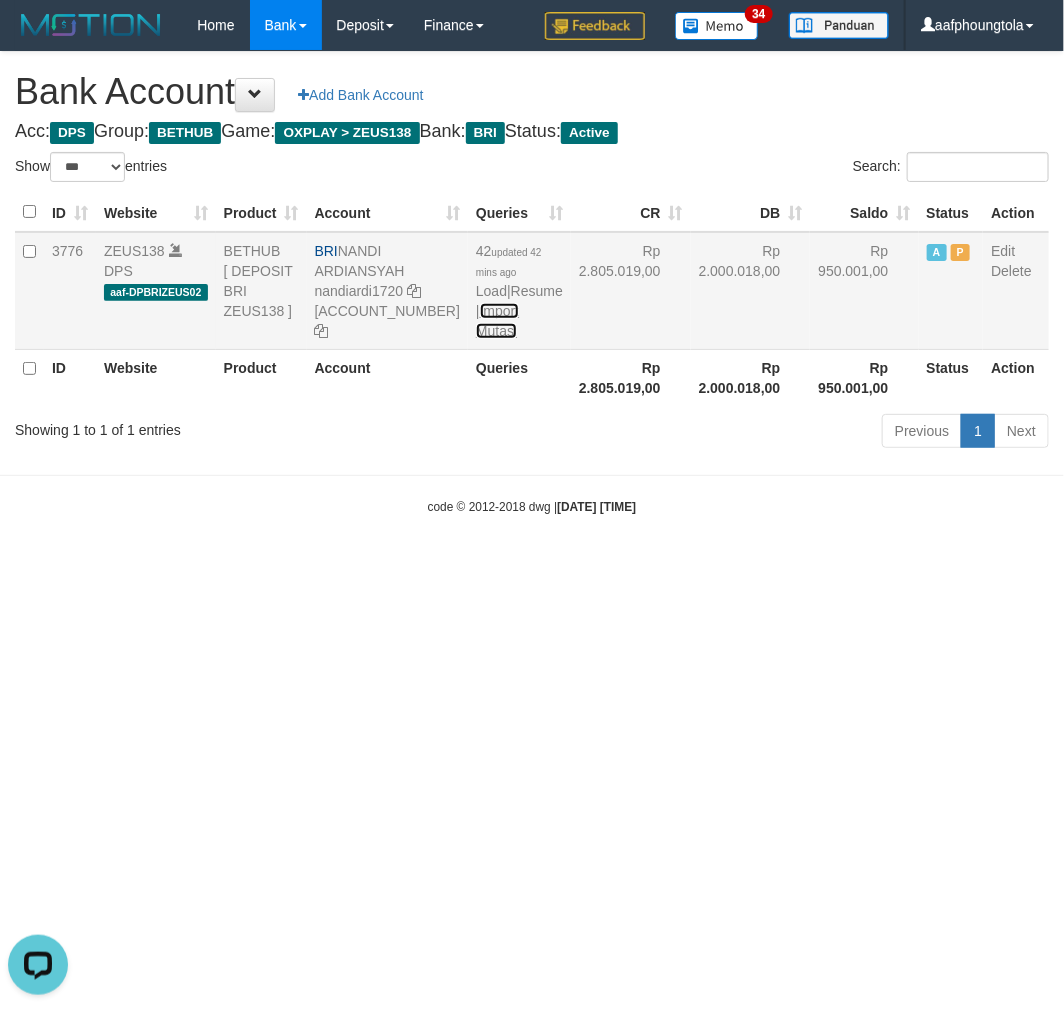 click on "Import Mutasi" at bounding box center (497, 321) 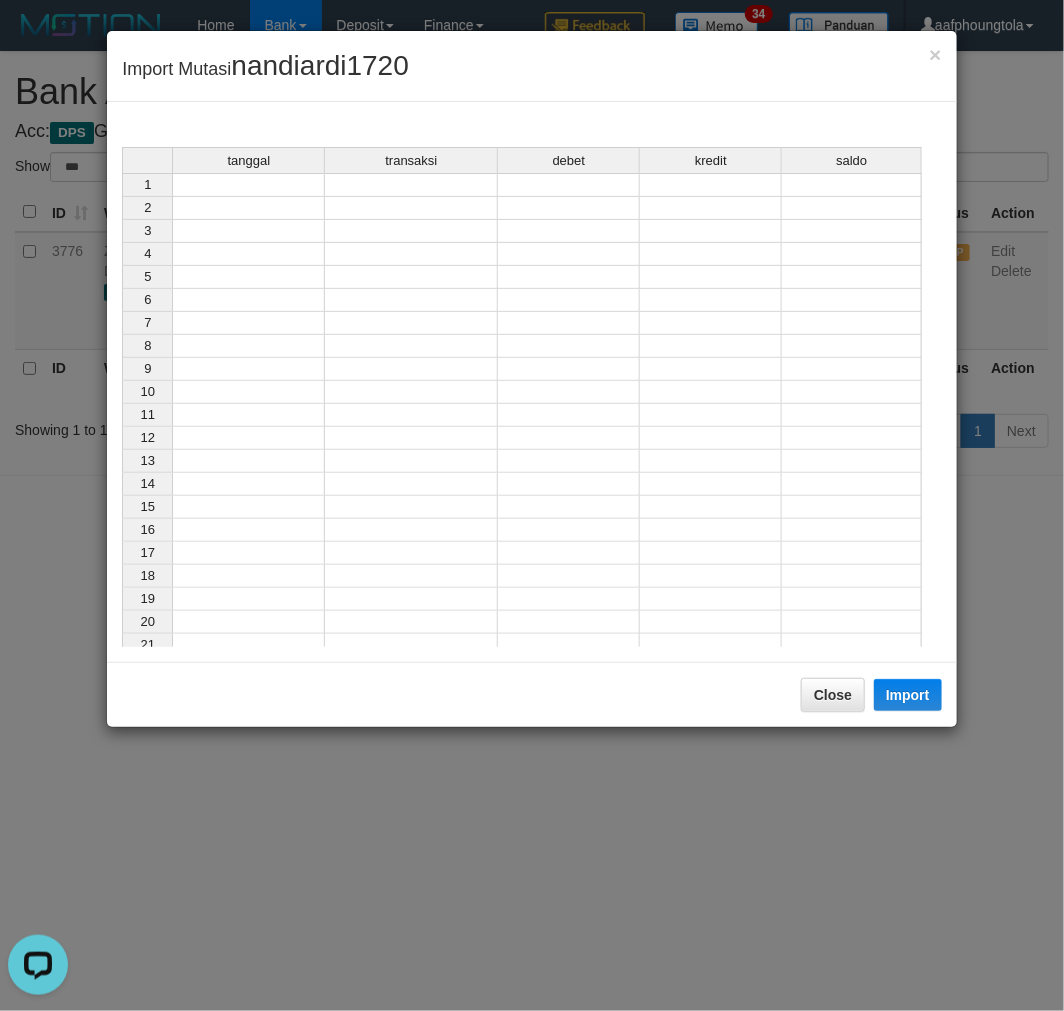 click at bounding box center (248, 185) 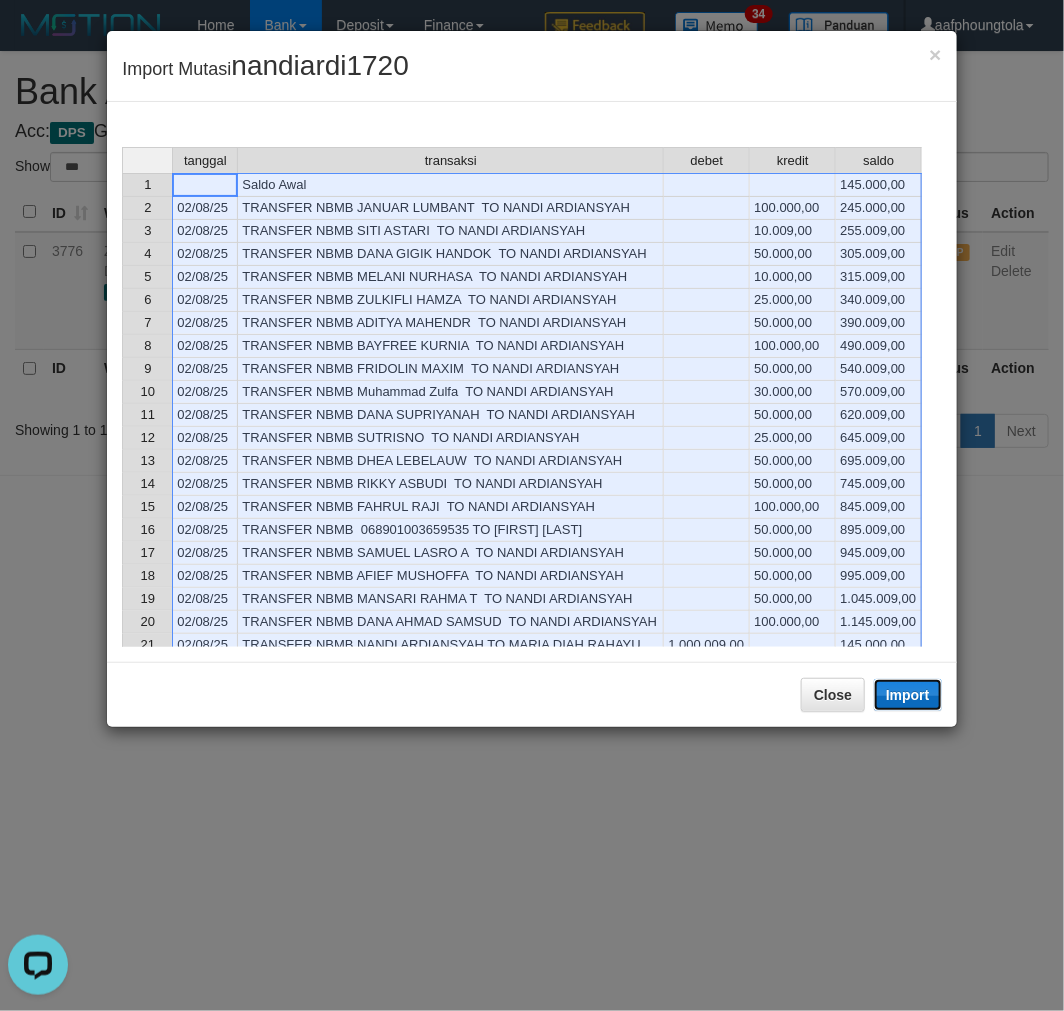 click on "Import" at bounding box center (908, 695) 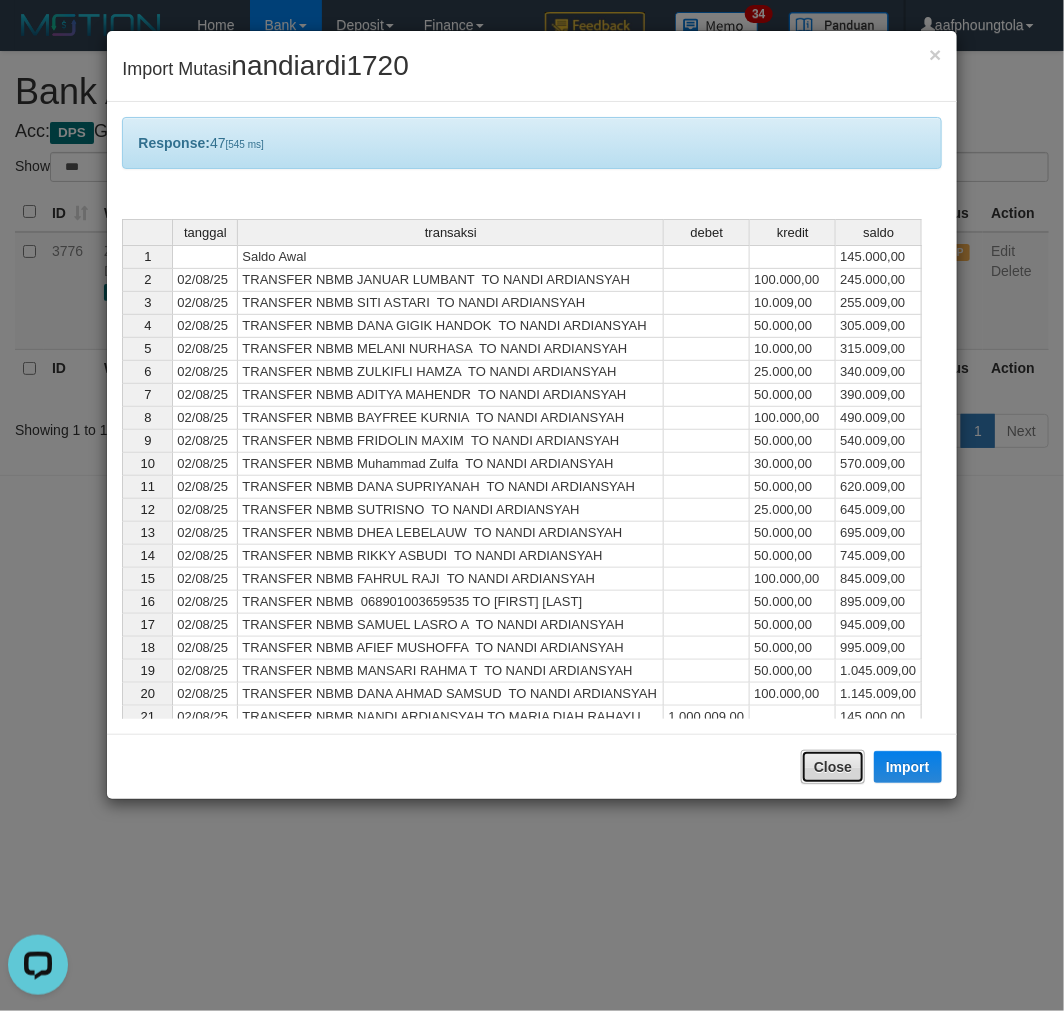 click on "Close" at bounding box center (833, 767) 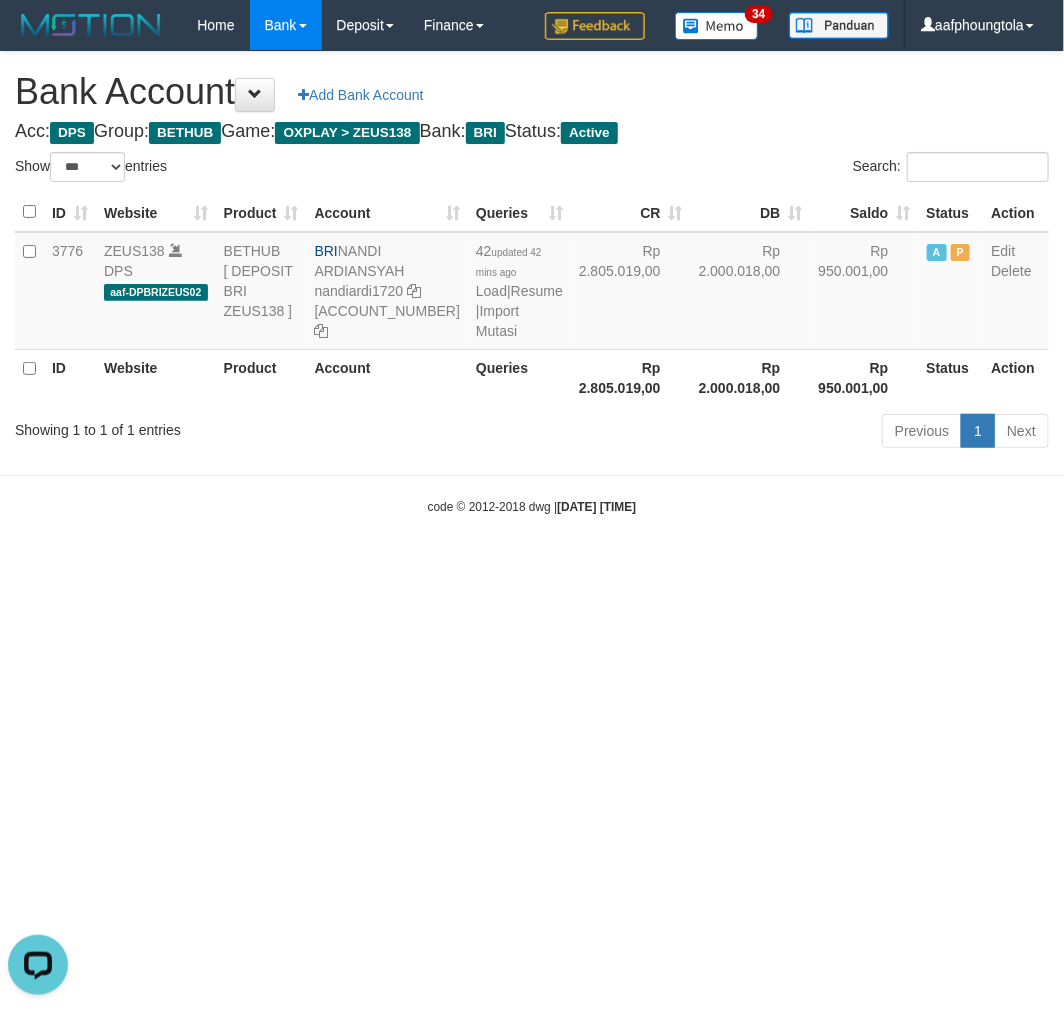 drag, startPoint x: 457, startPoint y: 691, endPoint x: 450, endPoint y: 671, distance: 21.189621 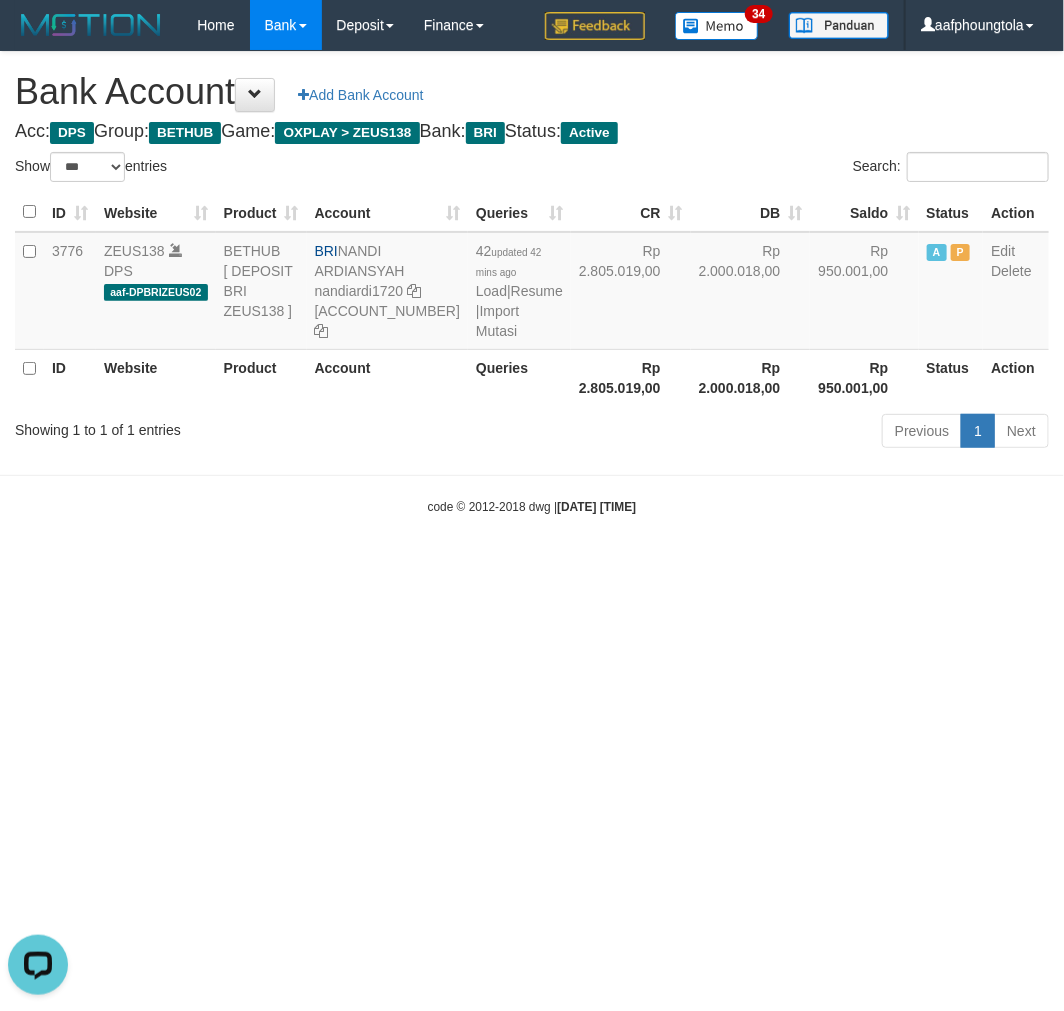 click on "Toggle navigation
Home
Bank
Account List
Load
By Website
Group
[OXPLAY]													ZEUS138
By Load Group (DPS)
Sync" at bounding box center (532, 283) 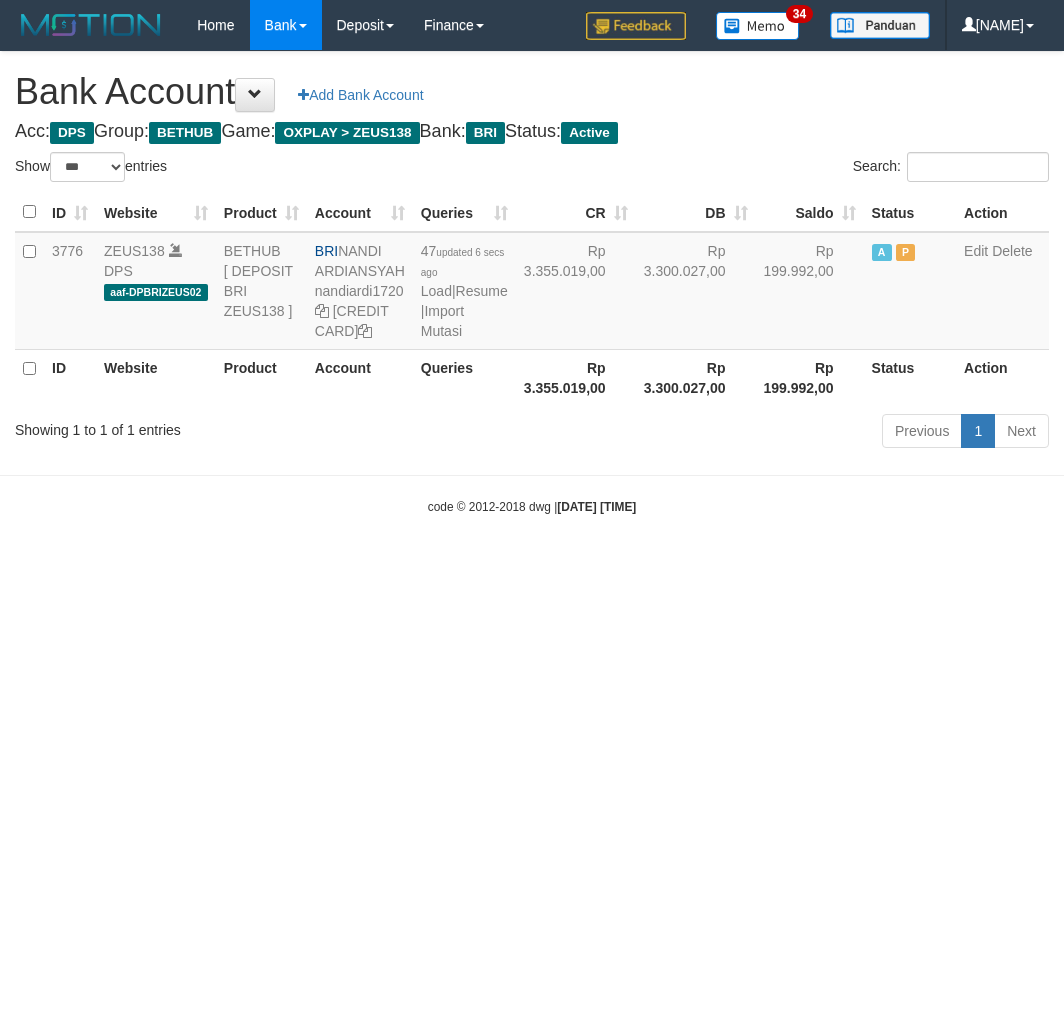 select on "***" 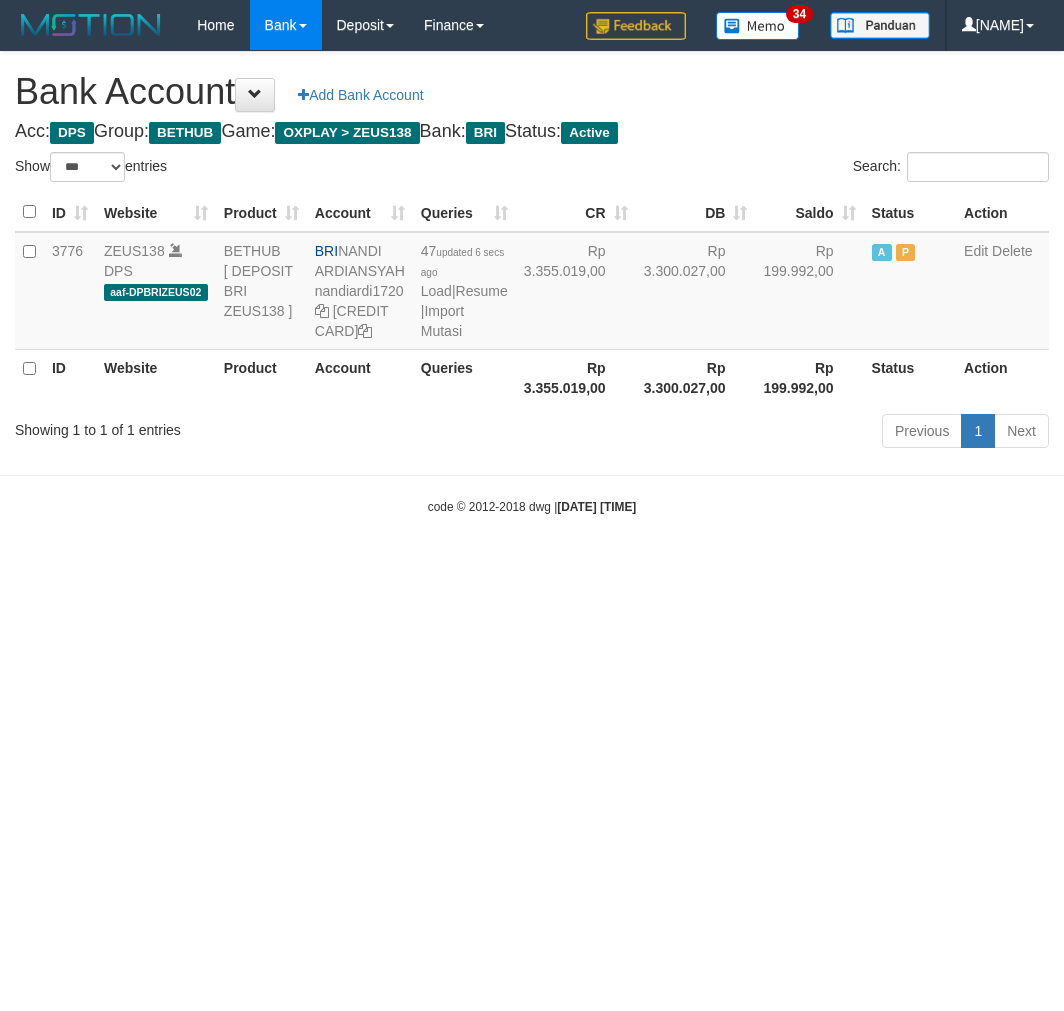 scroll, scrollTop: 0, scrollLeft: 0, axis: both 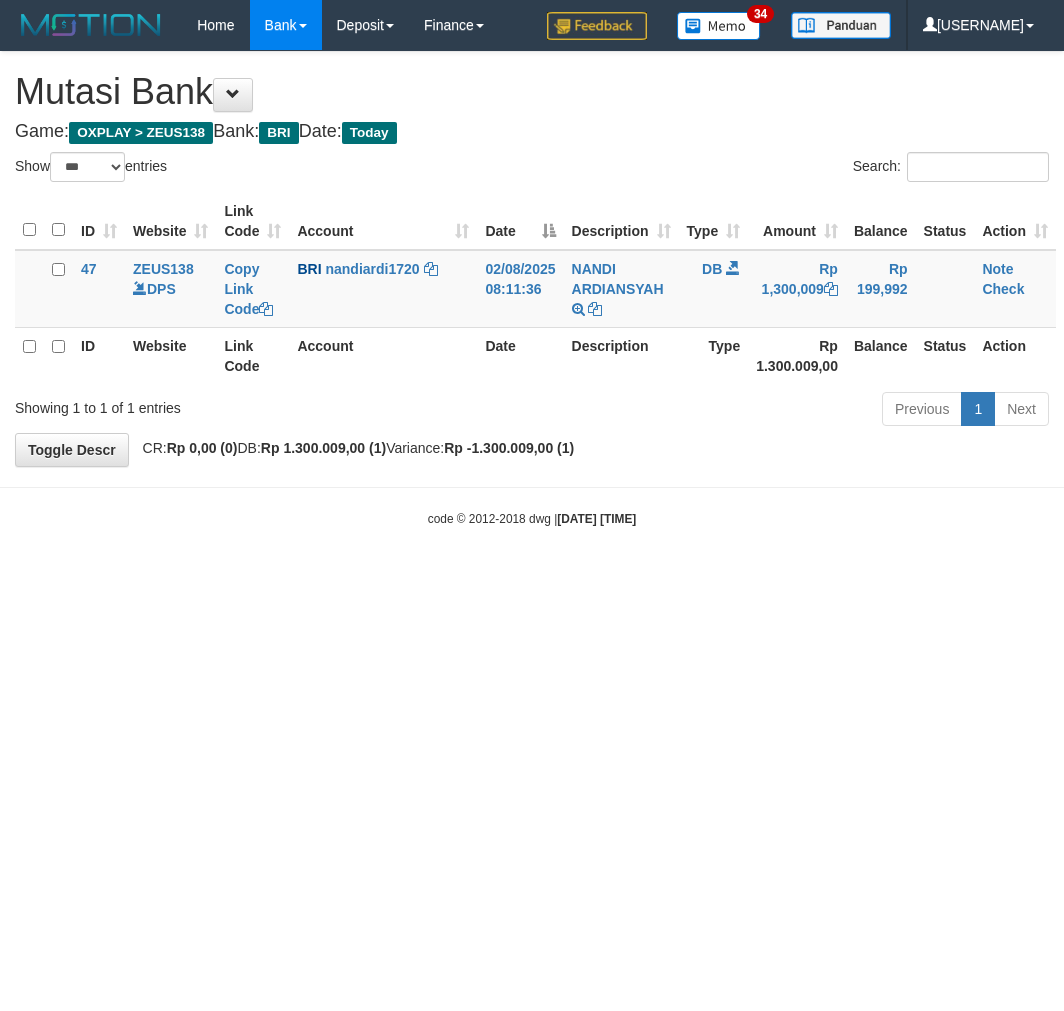 select on "***" 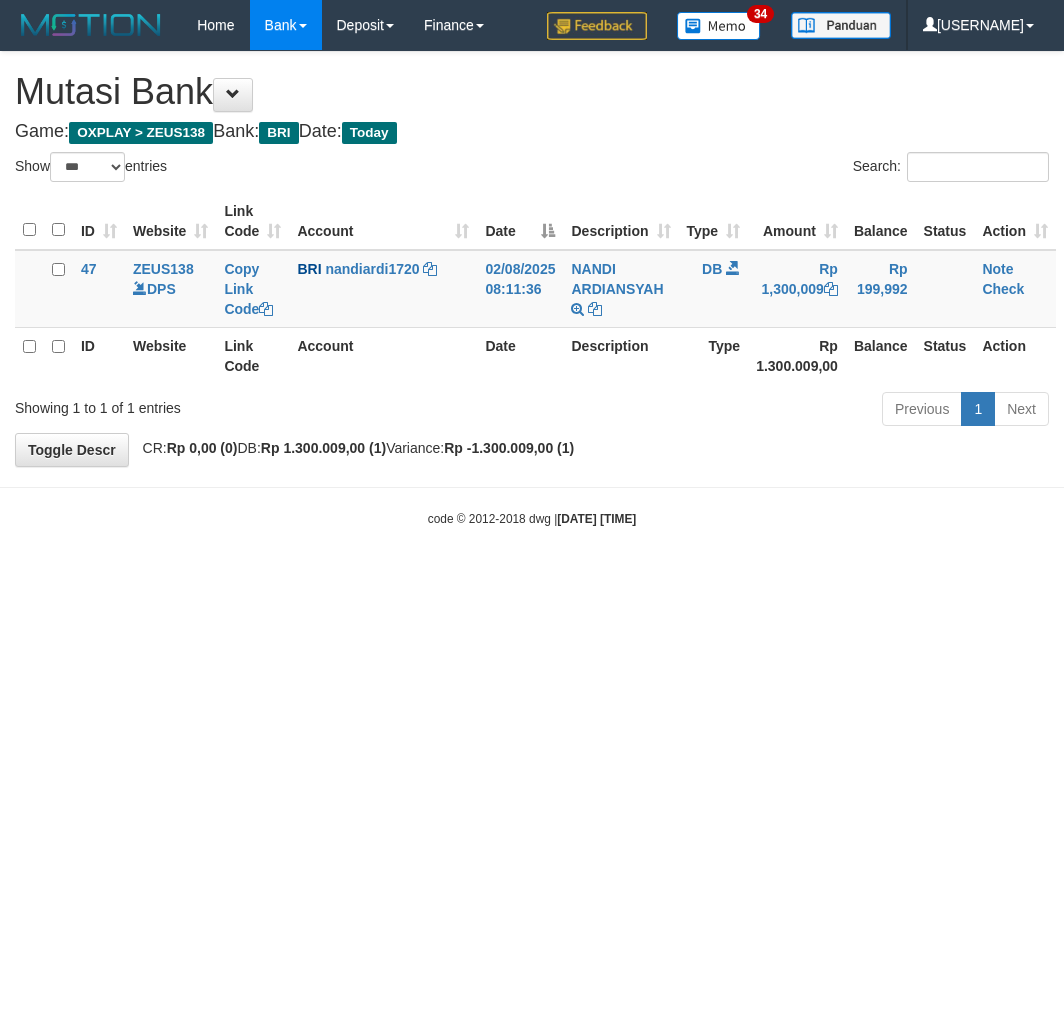 scroll, scrollTop: 0, scrollLeft: 0, axis: both 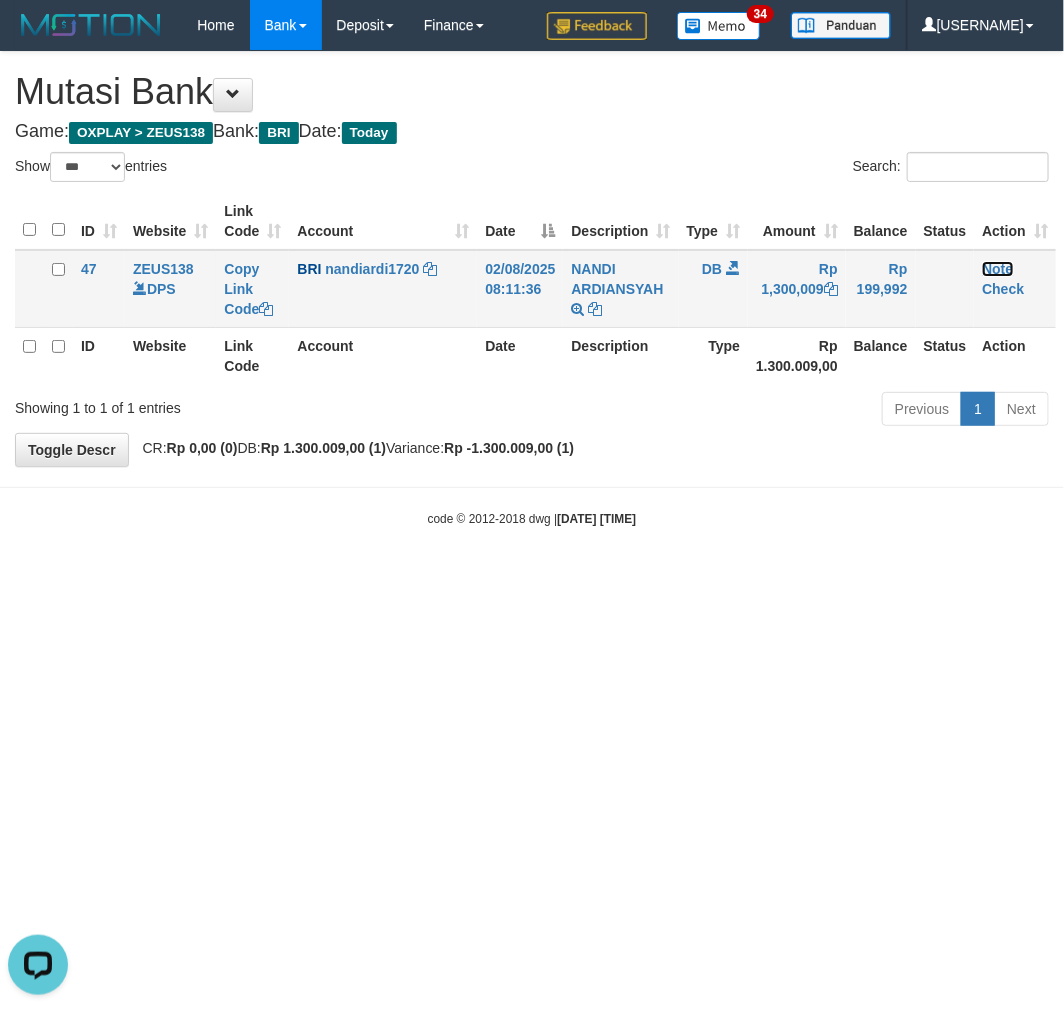 click on "Note" at bounding box center [997, 269] 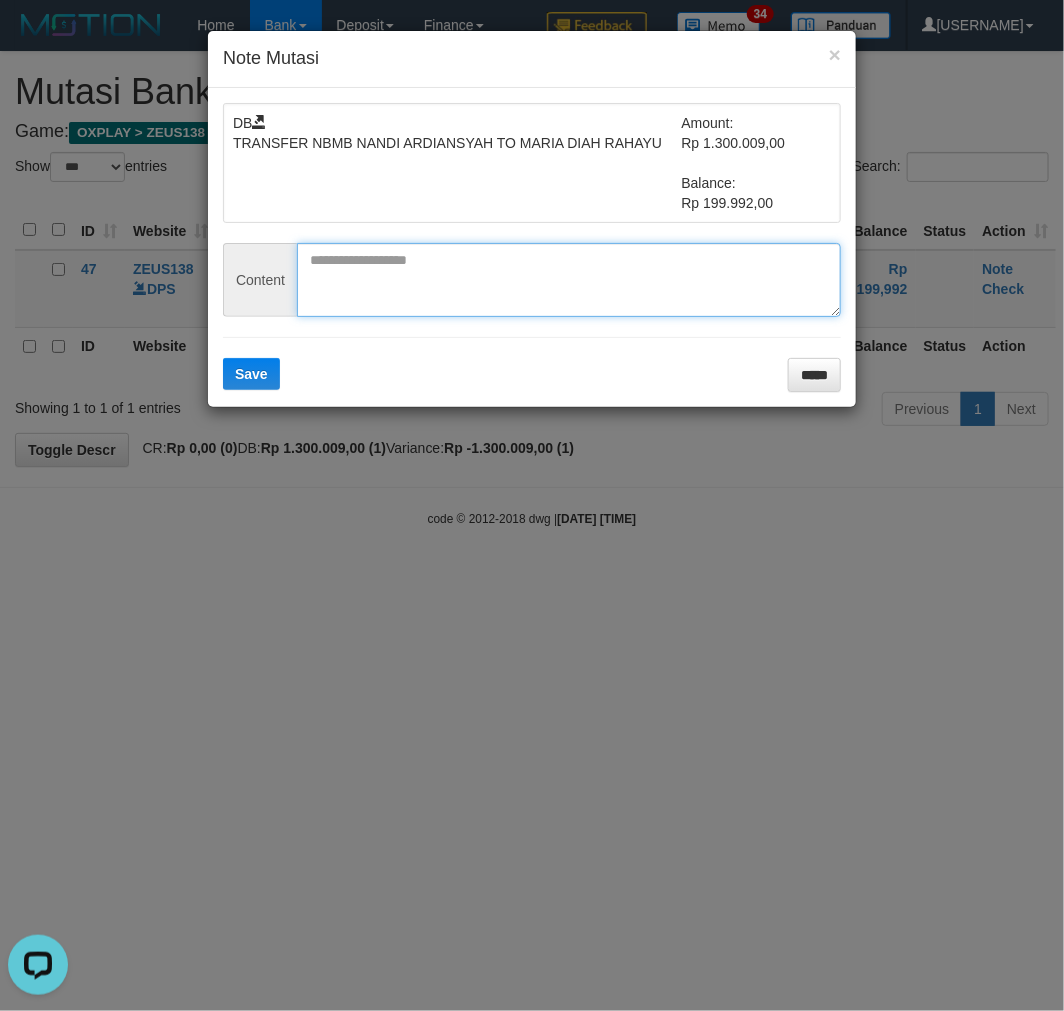 click at bounding box center (569, 280) 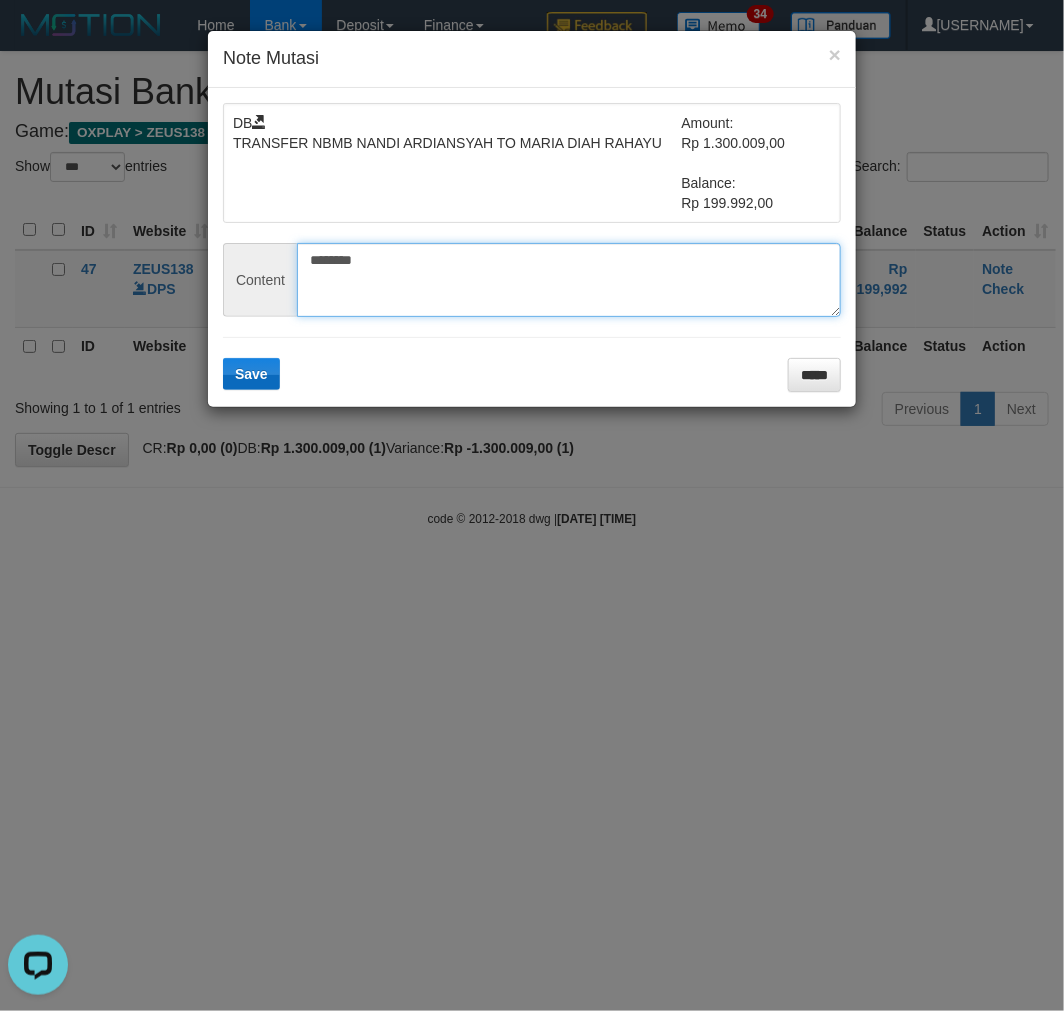 type on "********" 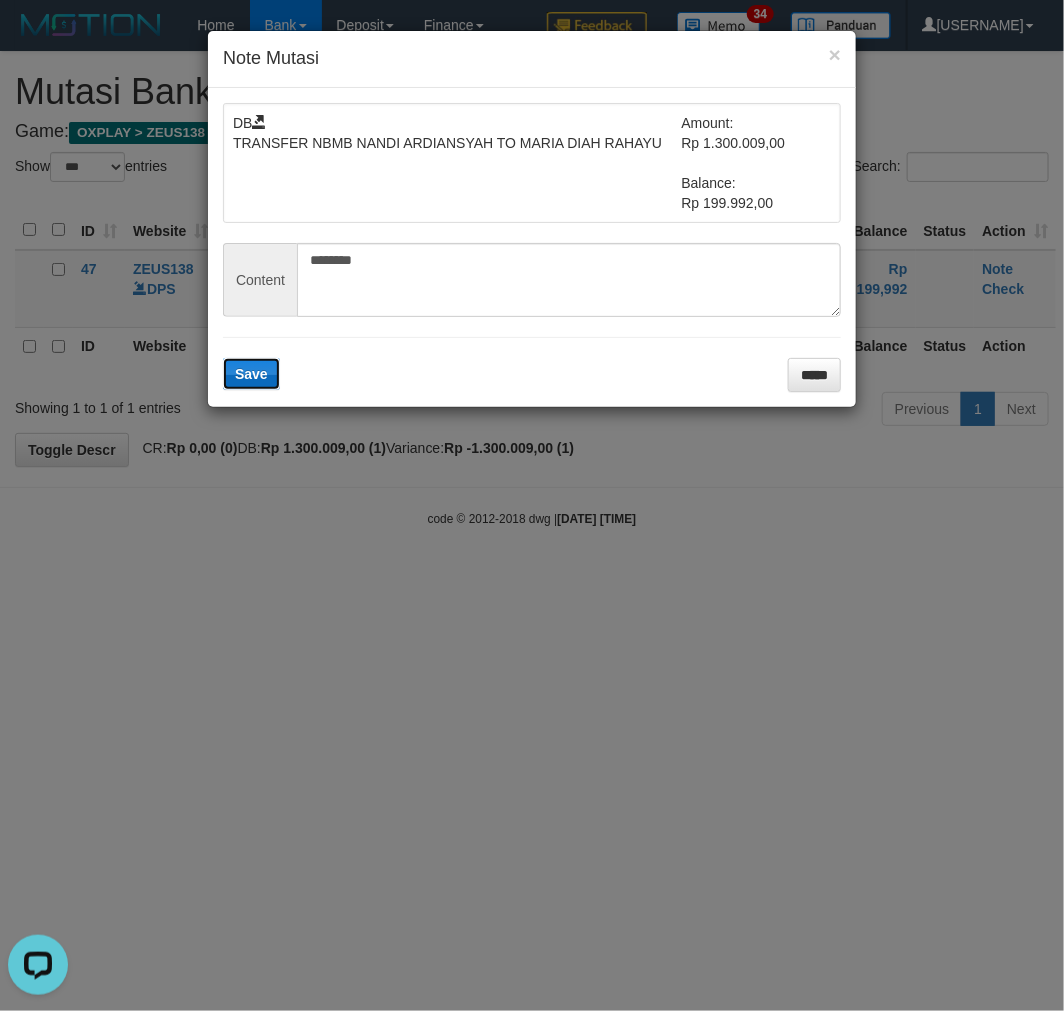 click on "Save" at bounding box center (251, 374) 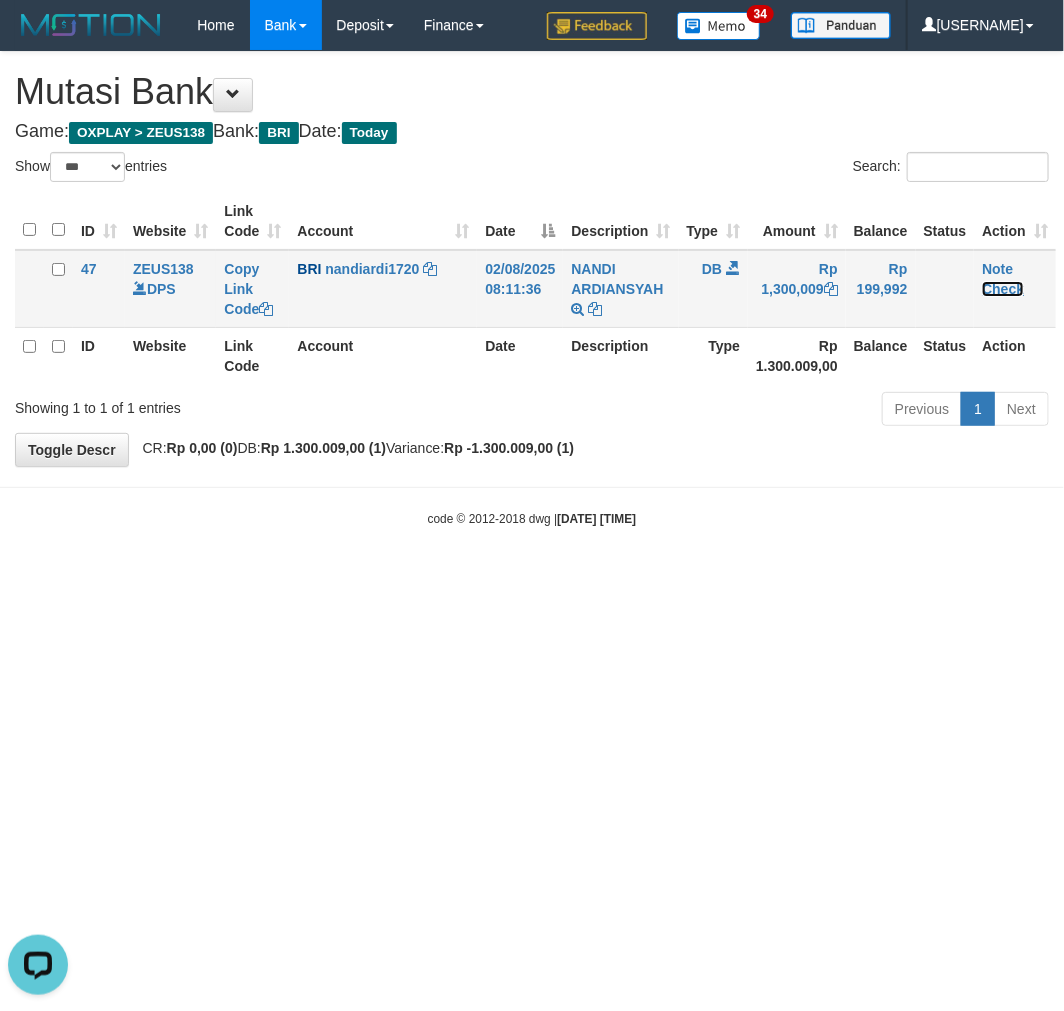 click on "Check" at bounding box center (1003, 289) 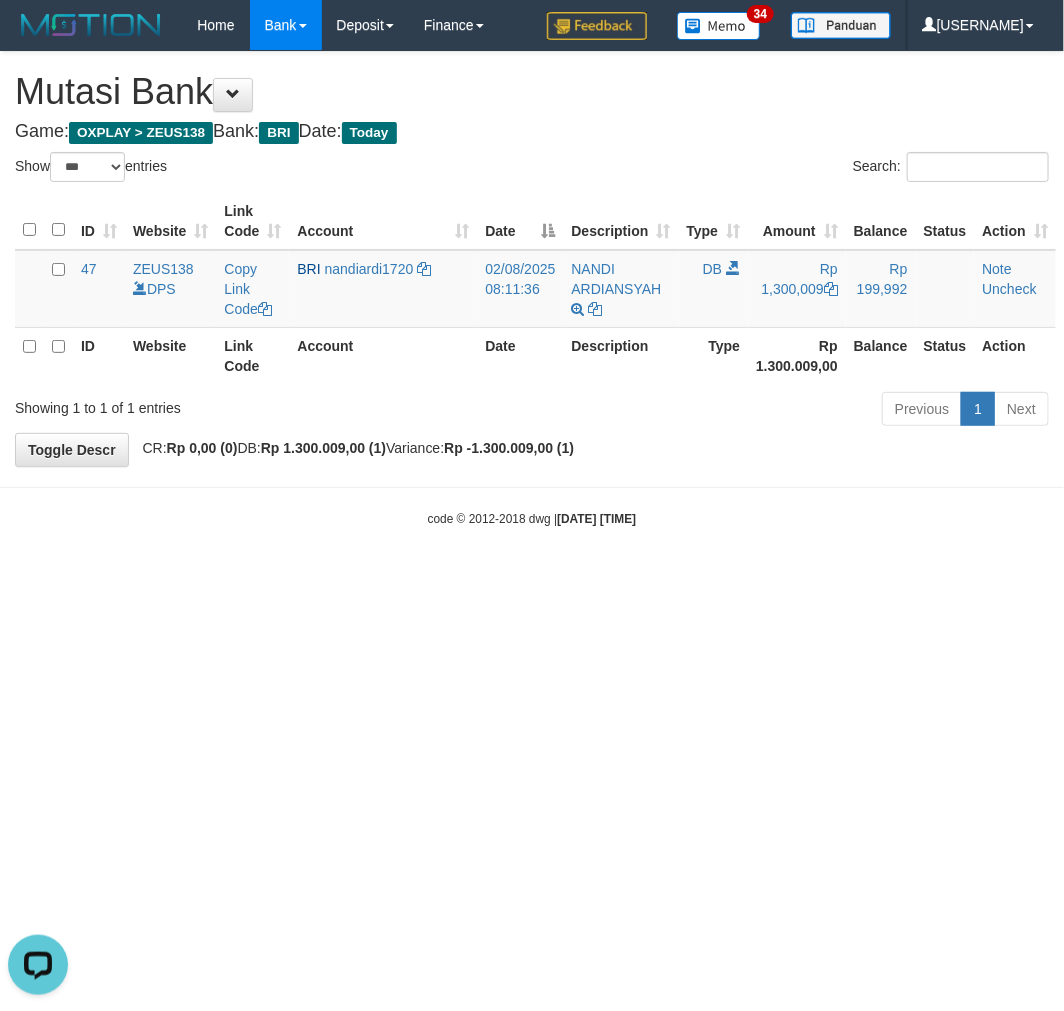 click on "Toggle navigation
Home
Bank
Account List
Load
By Website
Group
[OXPLAY]													ZEUS138
By Load Group (DPS)
Sync" at bounding box center [532, 289] 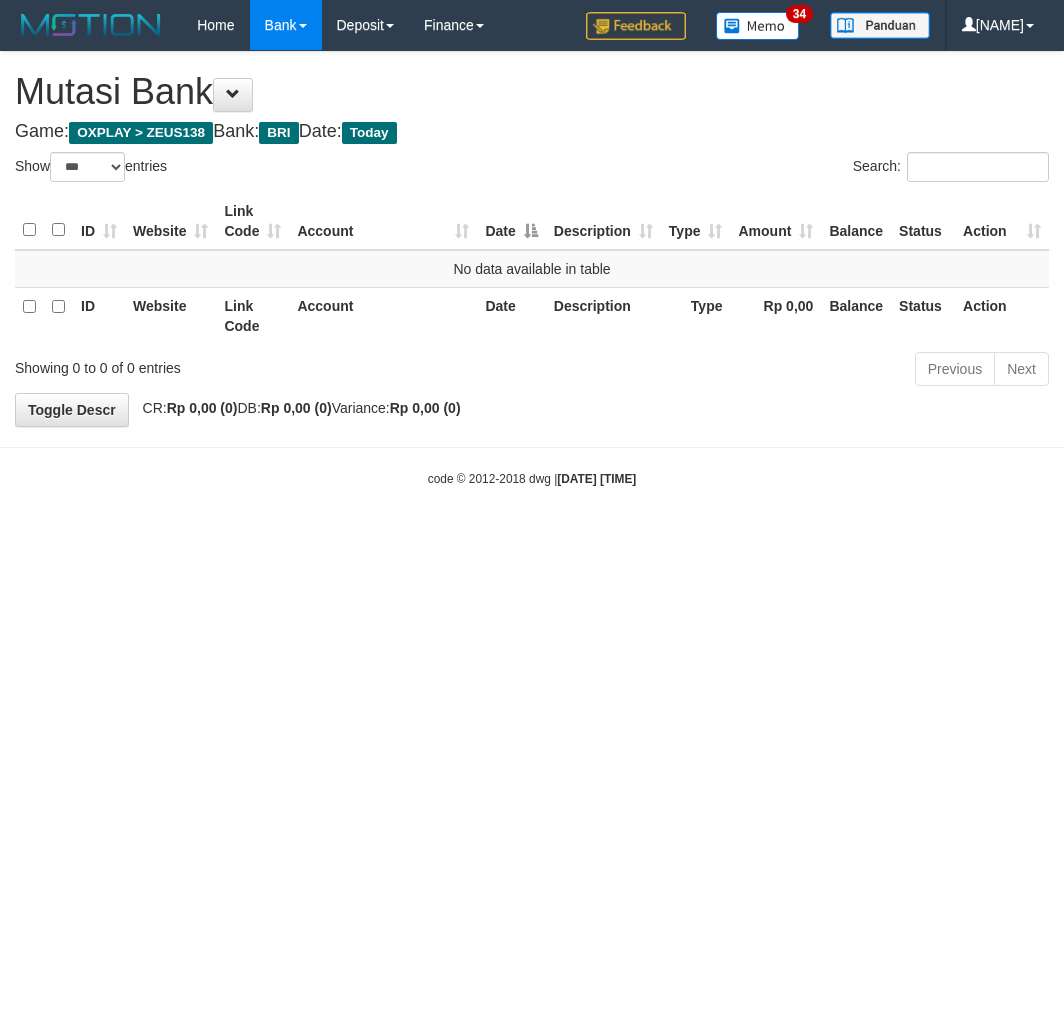 select on "***" 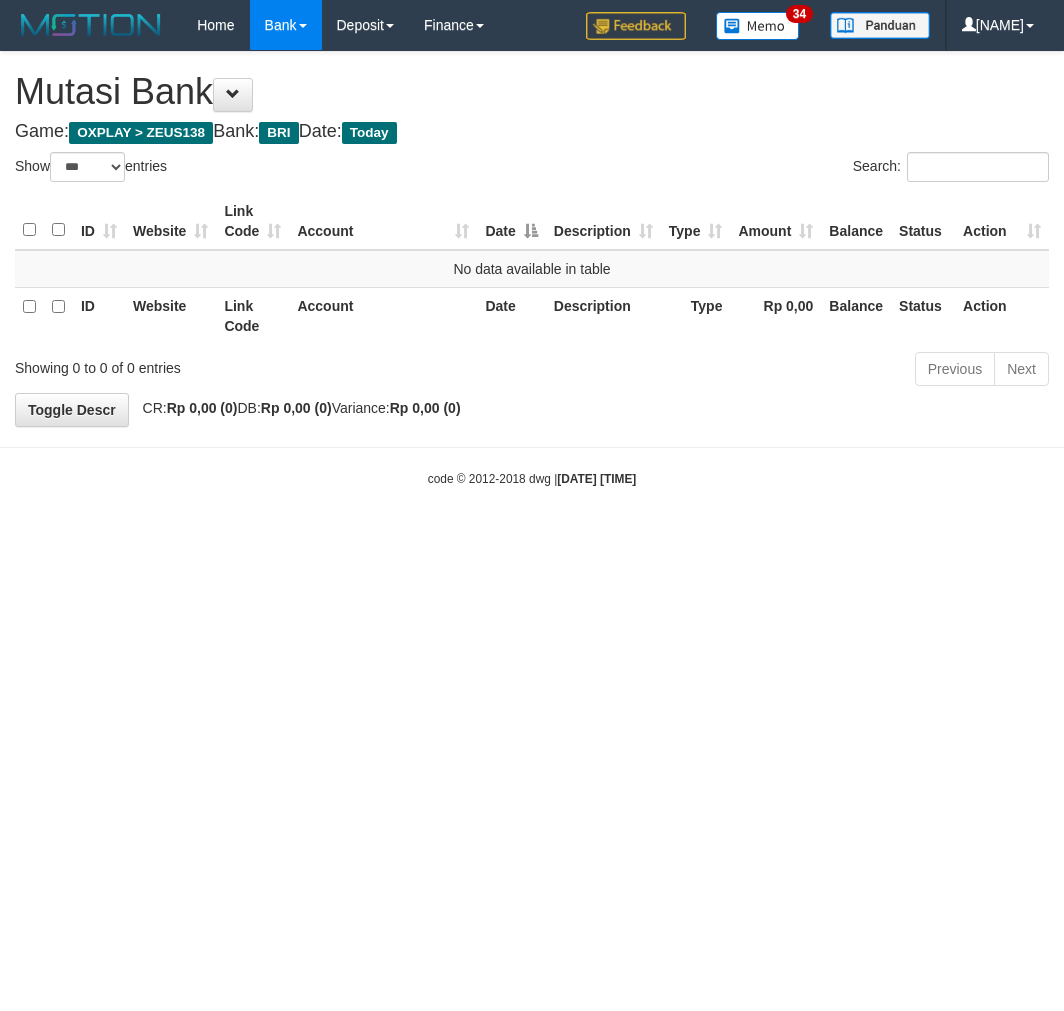 scroll, scrollTop: 0, scrollLeft: 0, axis: both 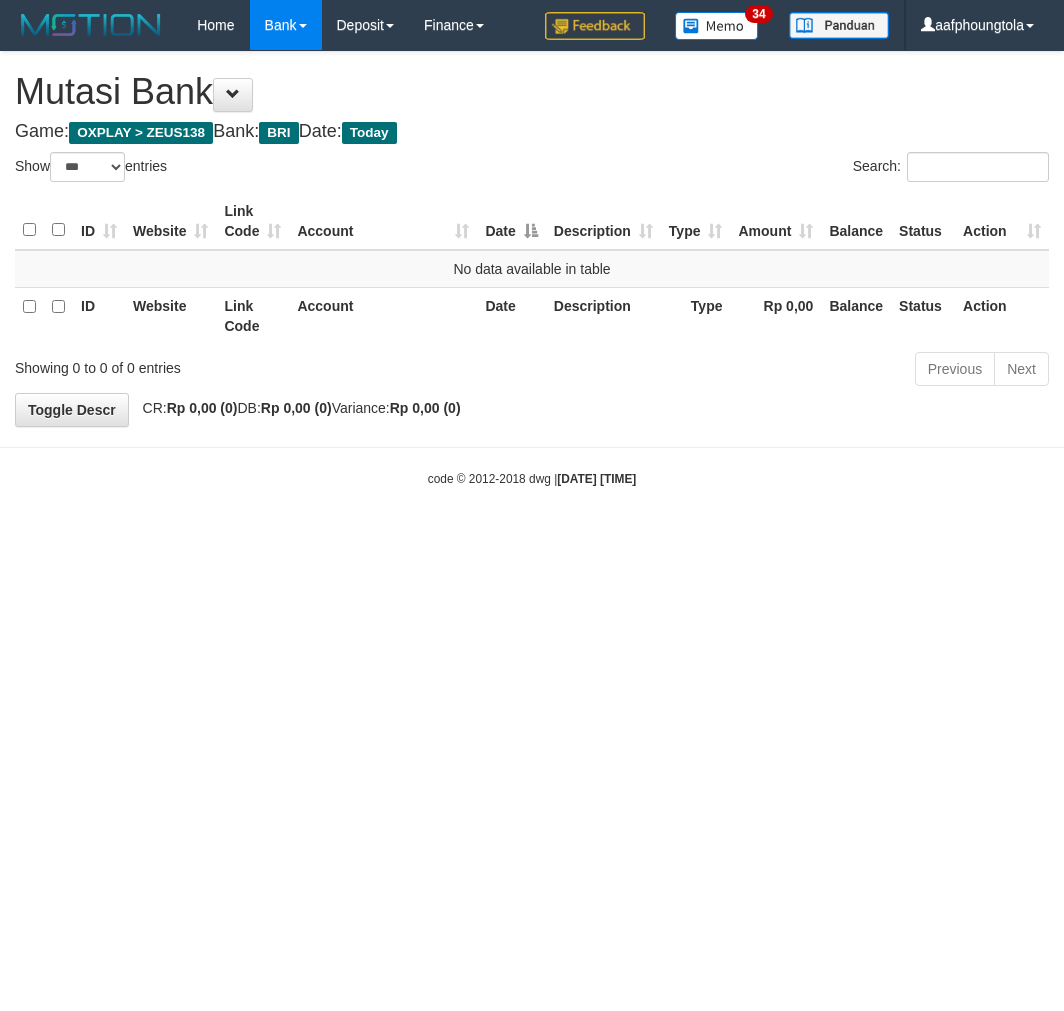 select on "***" 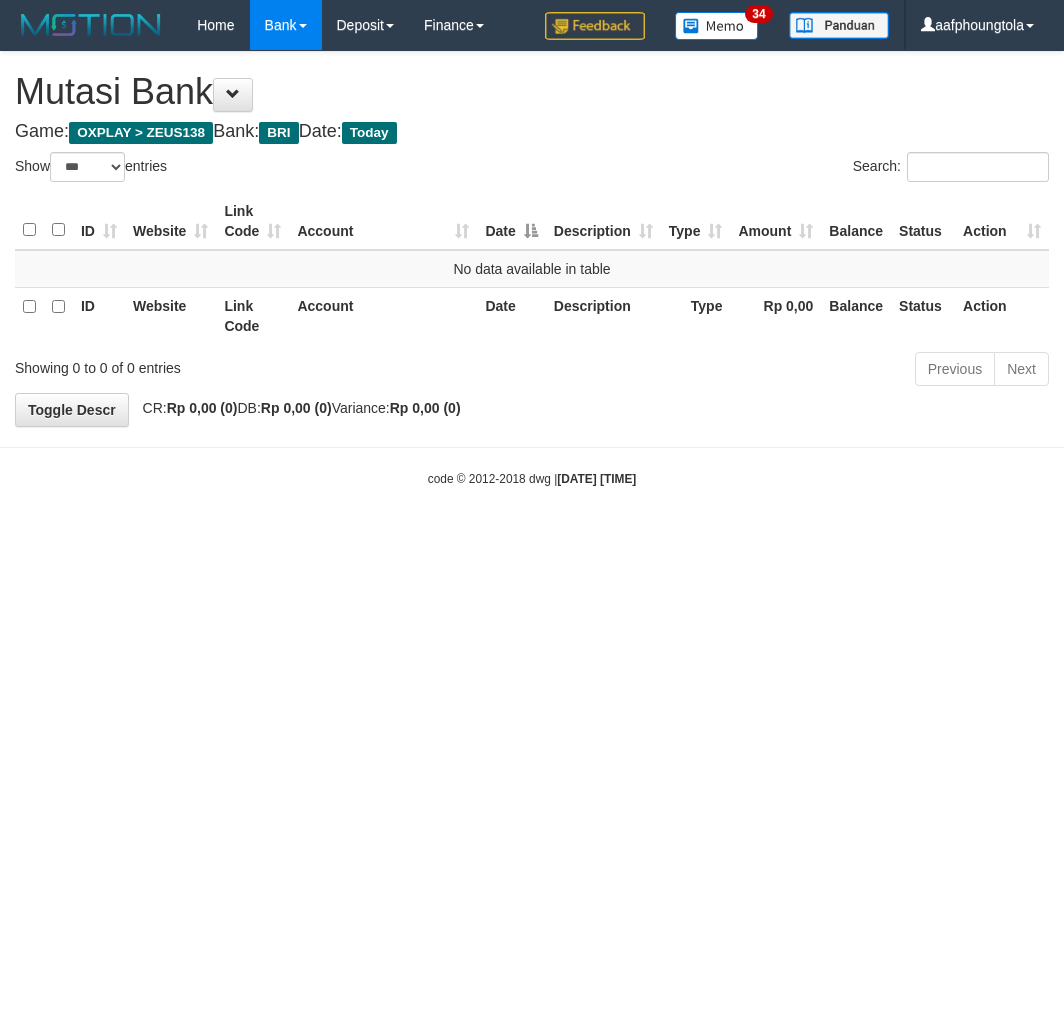 scroll, scrollTop: 0, scrollLeft: 0, axis: both 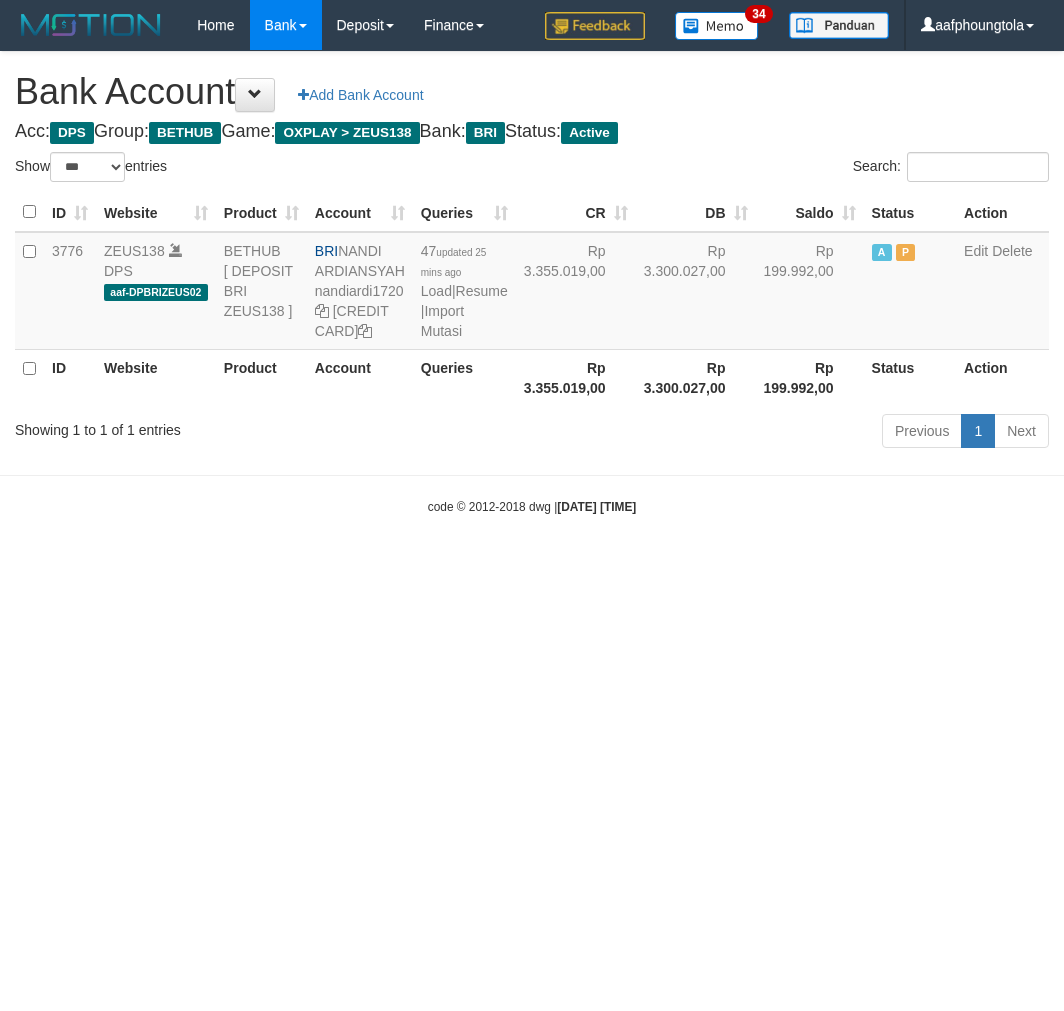 select on "***" 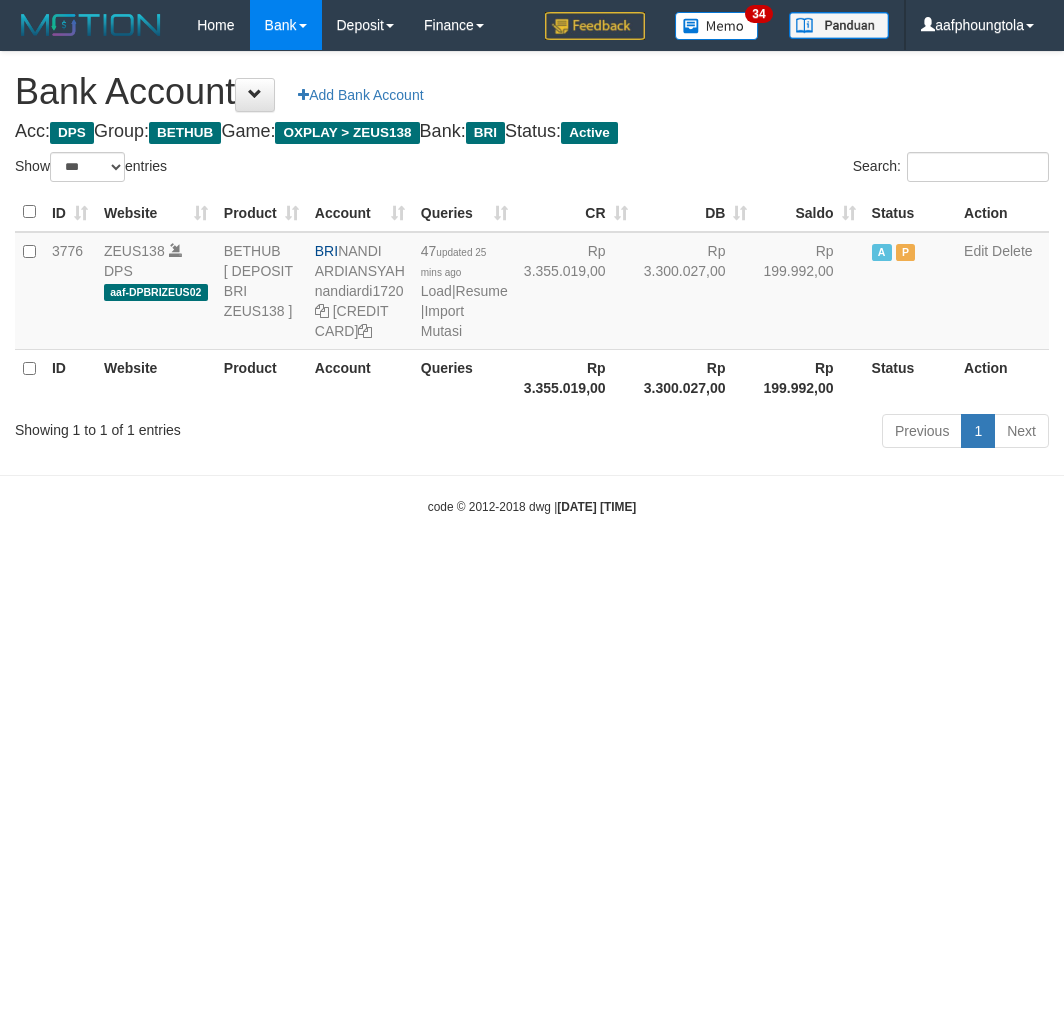 scroll, scrollTop: 0, scrollLeft: 0, axis: both 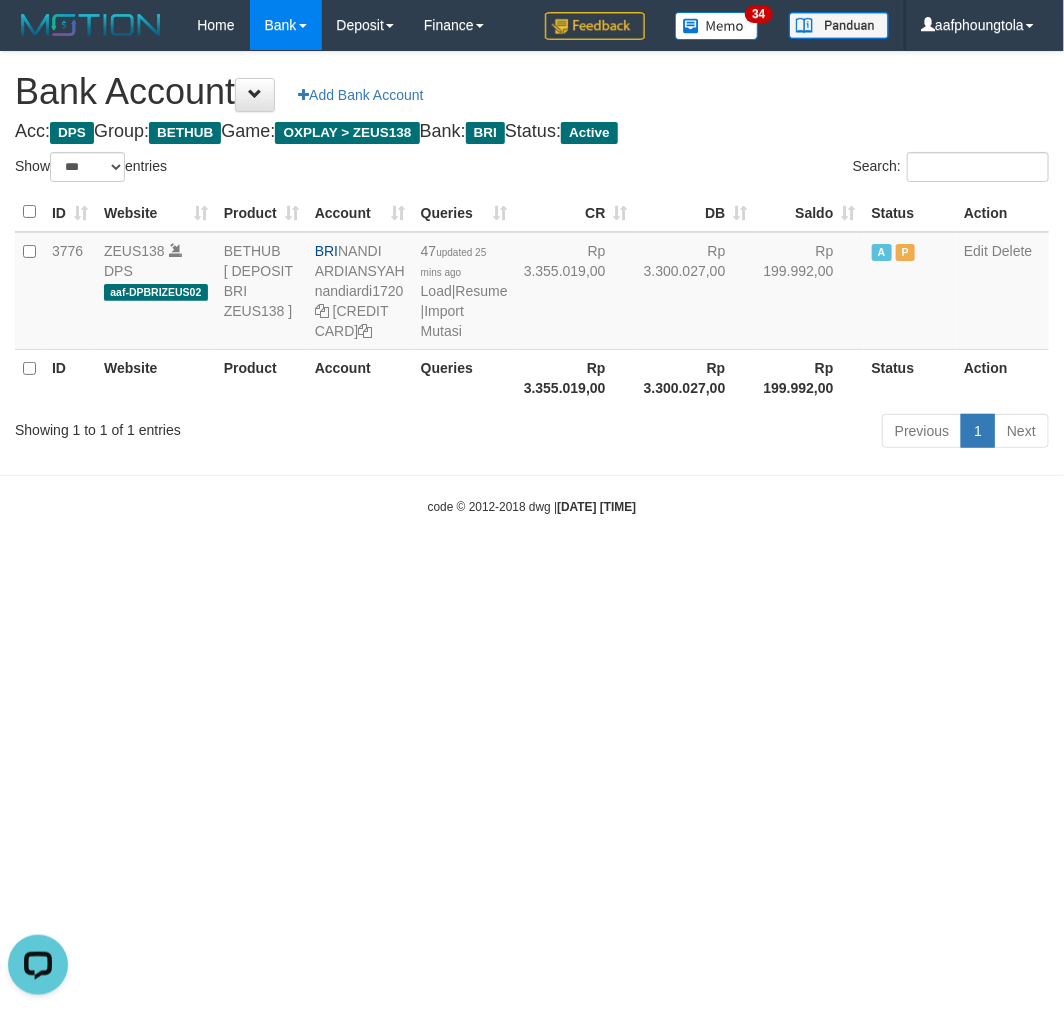 click on "Toggle navigation
Home
Bank
Account List
Load
By Website
Group
[OXPLAY]													ZEUS138
By Load Group (DPS)
Sync" at bounding box center (532, 283) 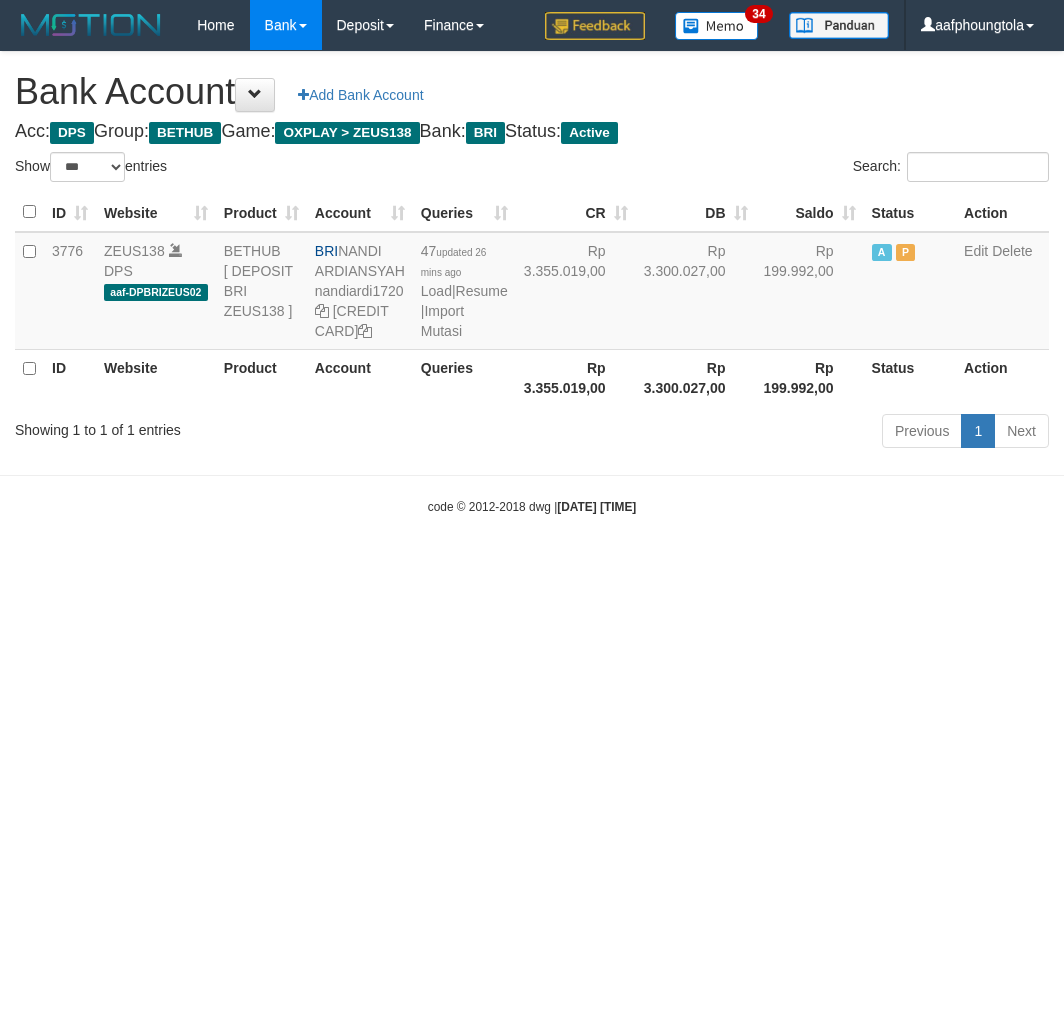 select on "***" 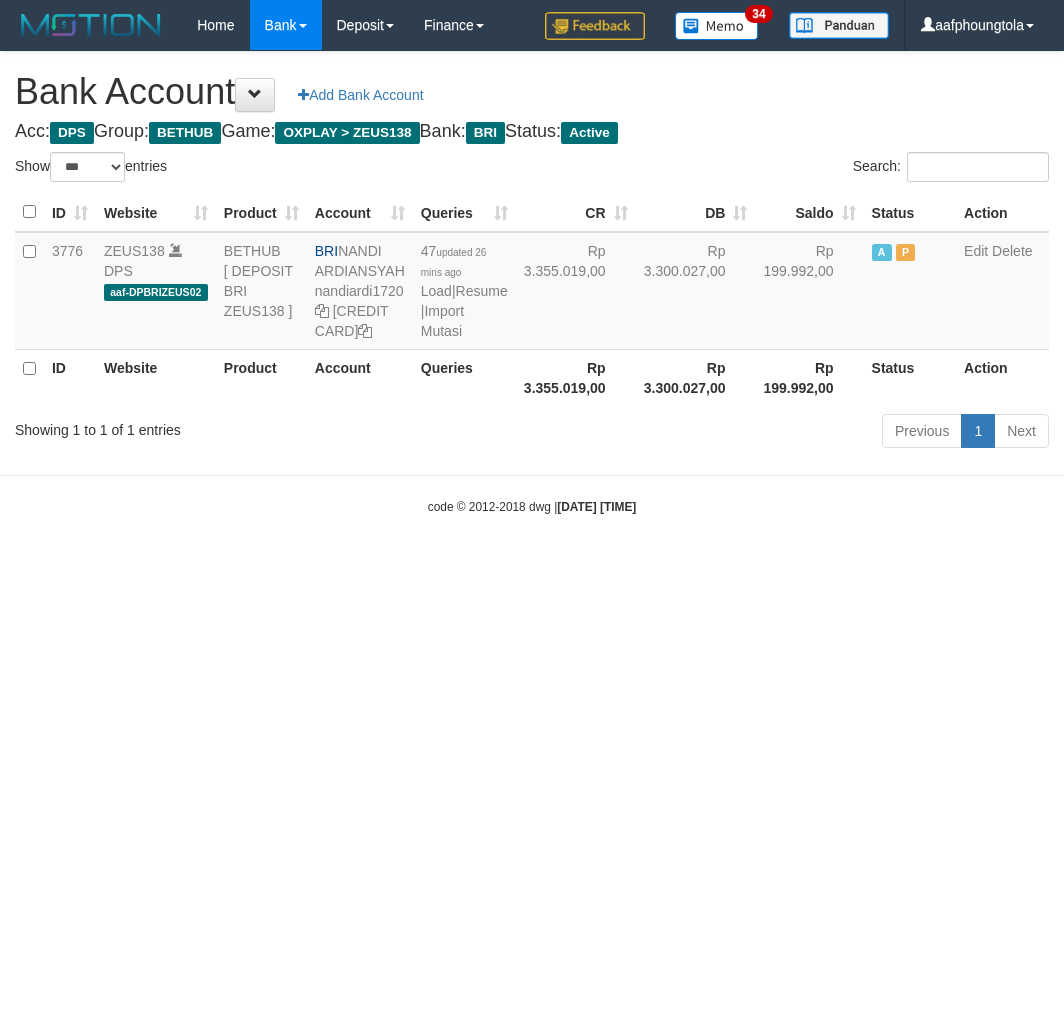 scroll, scrollTop: 0, scrollLeft: 0, axis: both 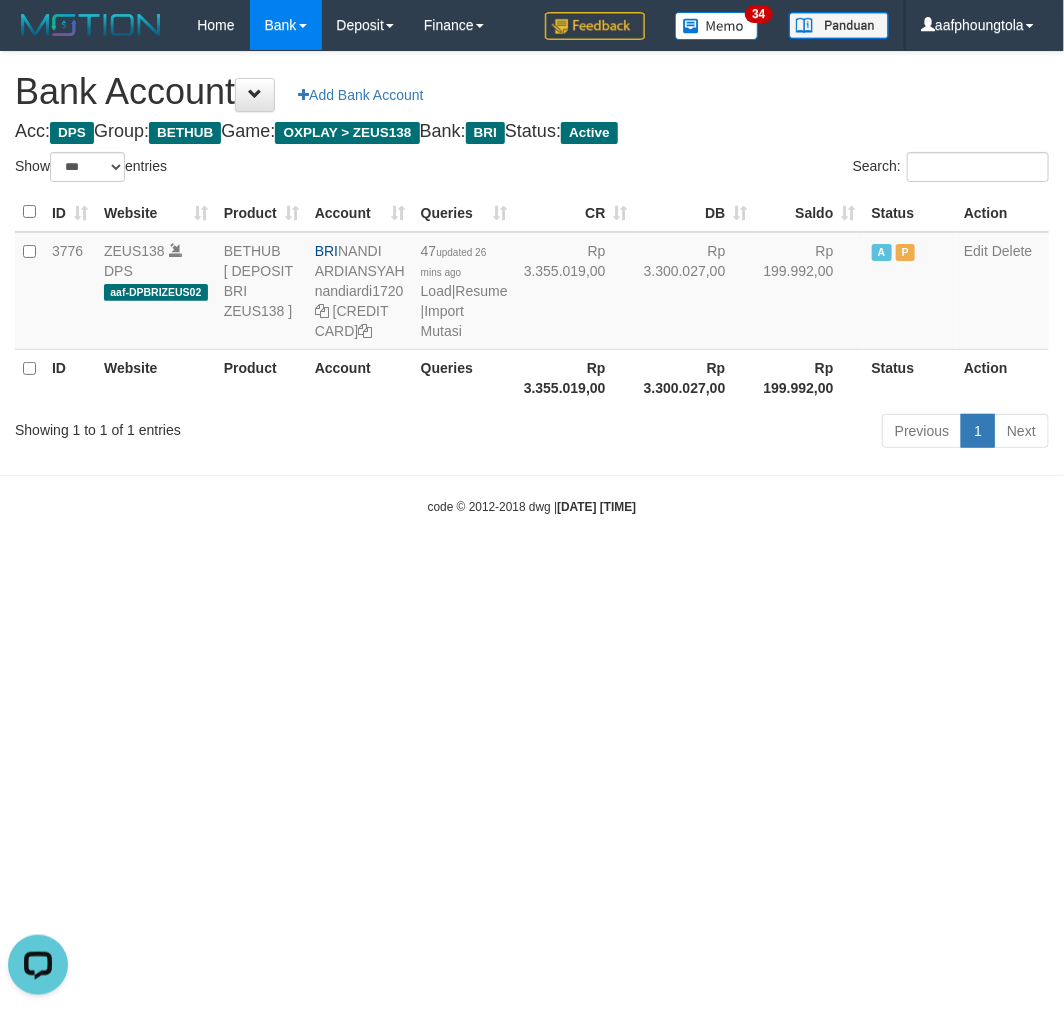click on "Toggle navigation
Home
Bank
Account List
Load
By Website
Group
[OXPLAY]													ZEUS138
By Load Group (DPS)
Sync" at bounding box center (532, 283) 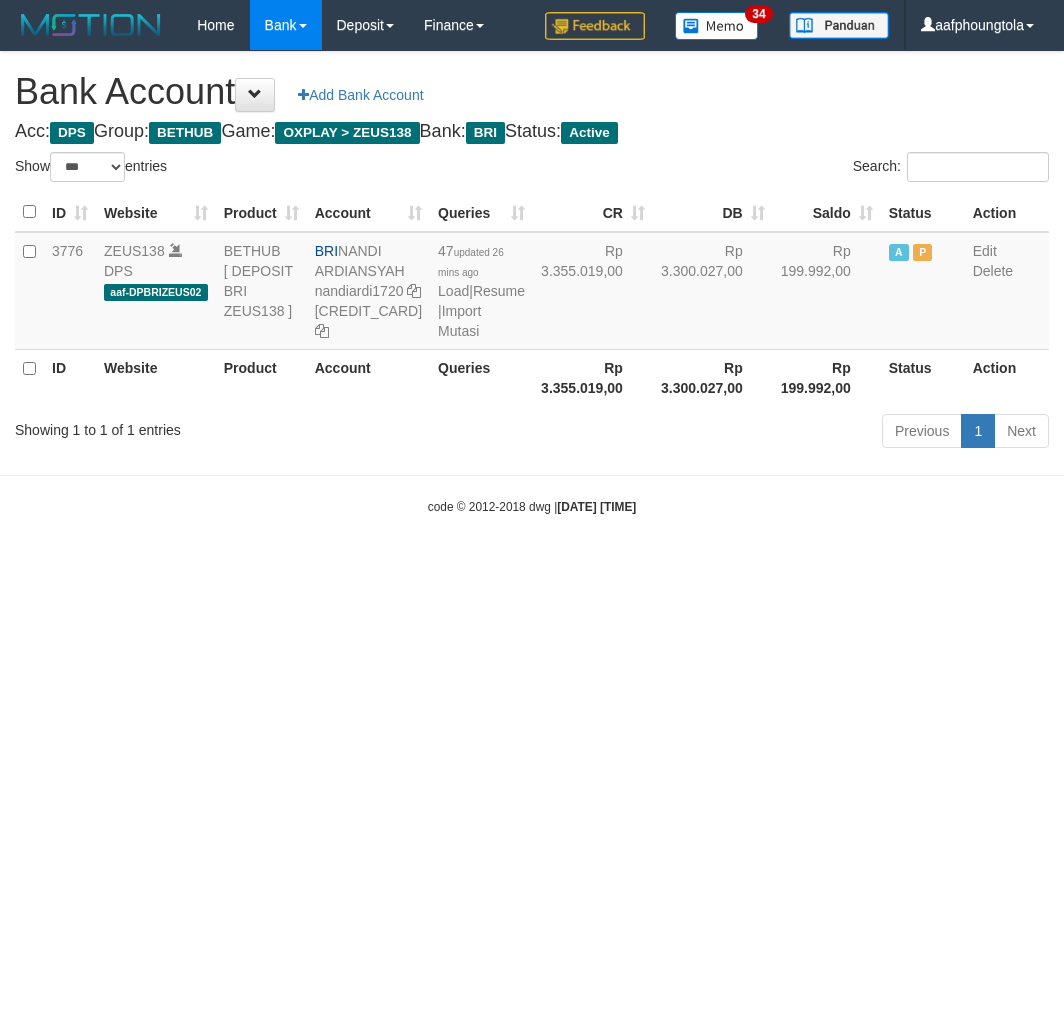 select on "***" 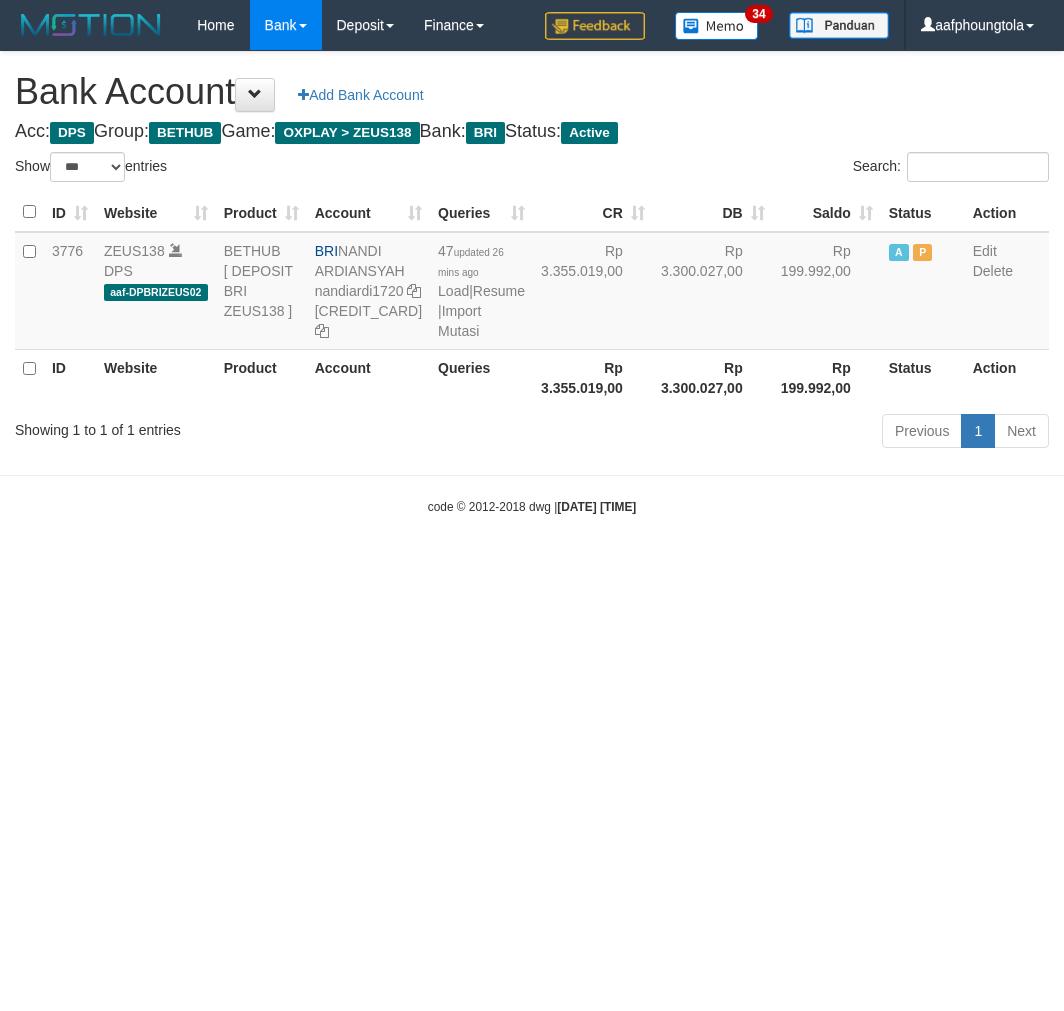 scroll, scrollTop: 0, scrollLeft: 0, axis: both 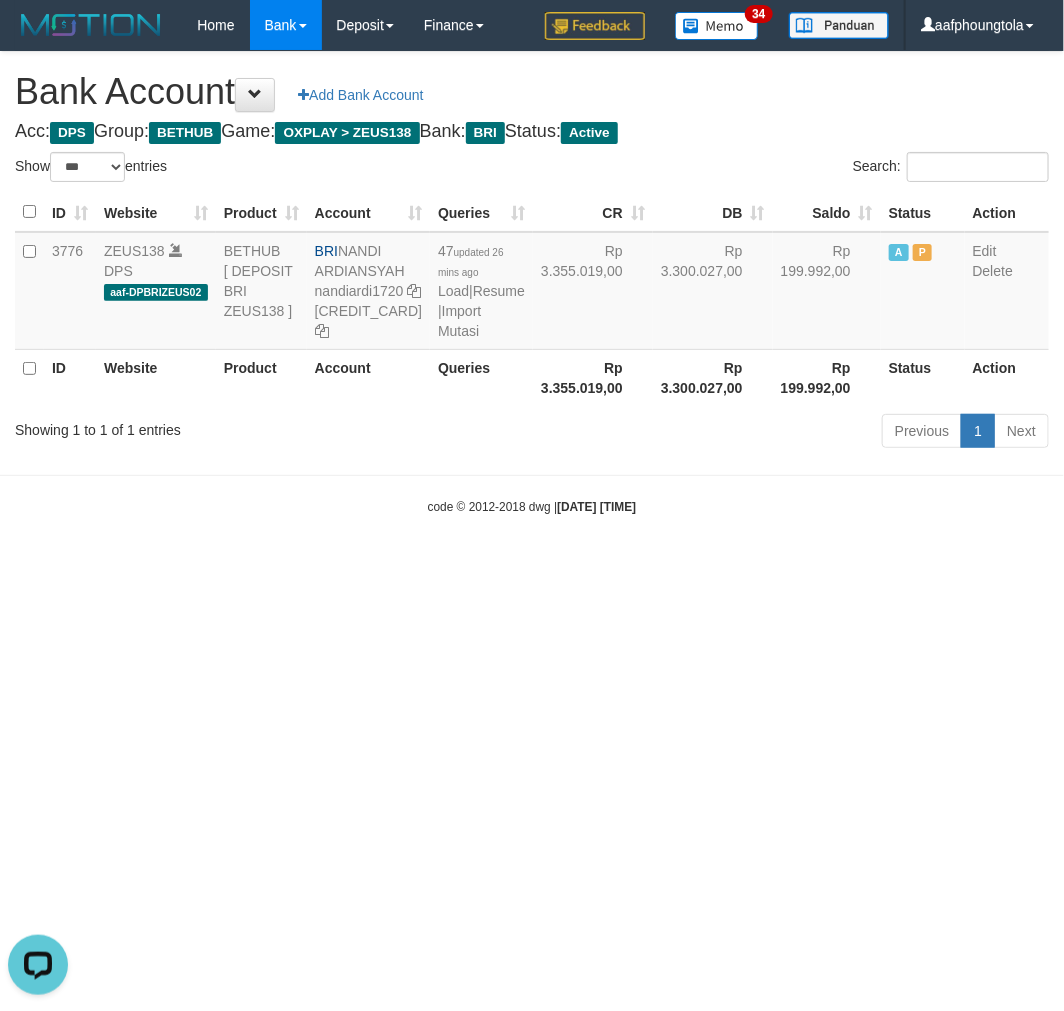 drag, startPoint x: 768, startPoint y: 661, endPoint x: 633, endPoint y: 600, distance: 148.14183 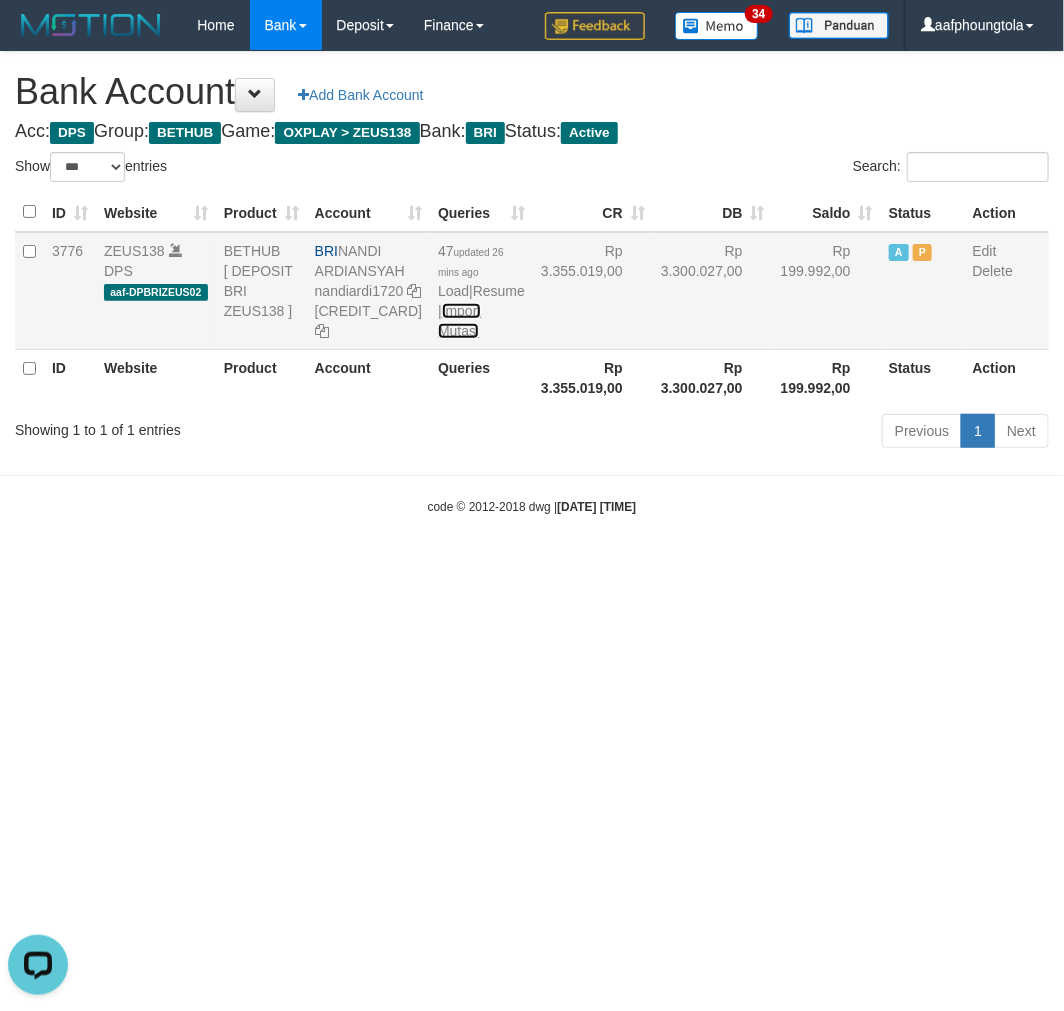 click on "Import Mutasi" at bounding box center [459, 321] 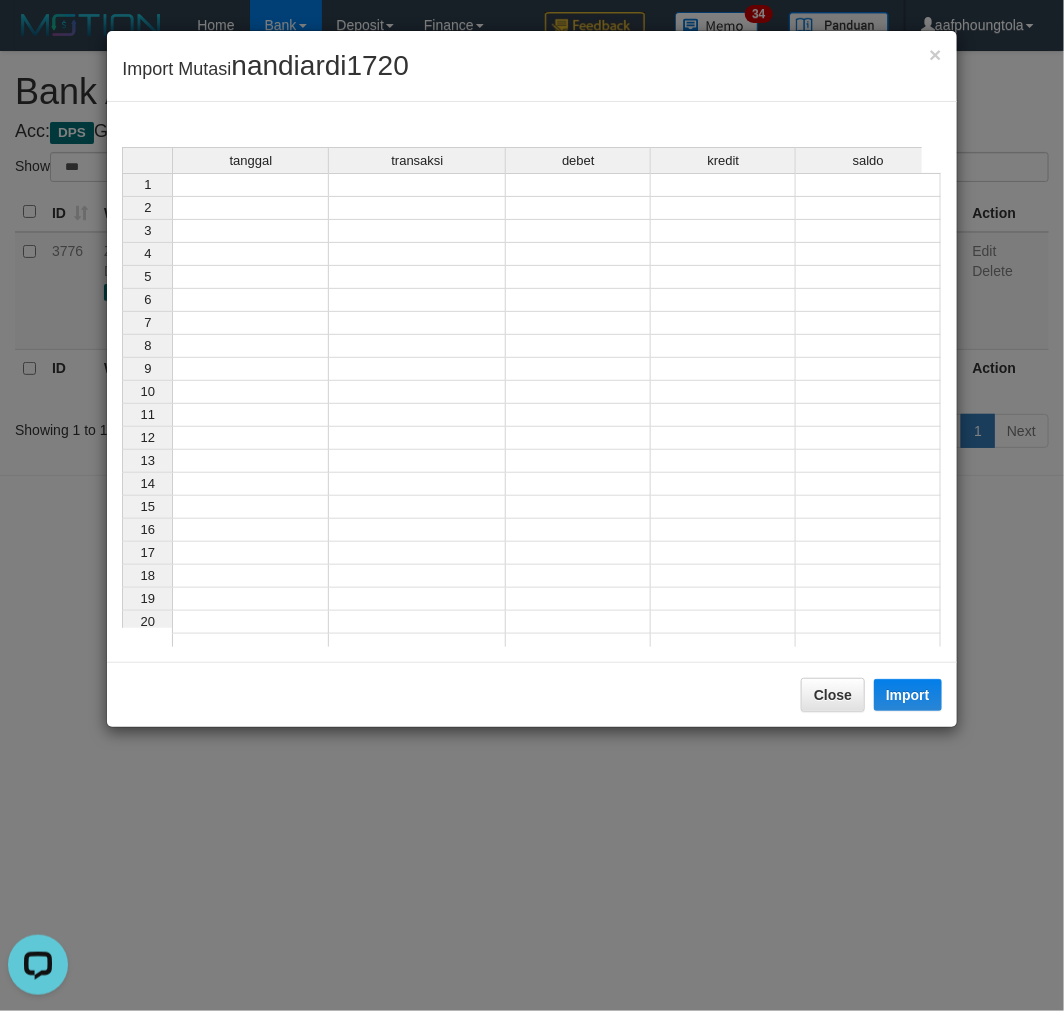 drag, startPoint x: 284, startPoint y: 205, endPoint x: 281, endPoint y: 184, distance: 21.213203 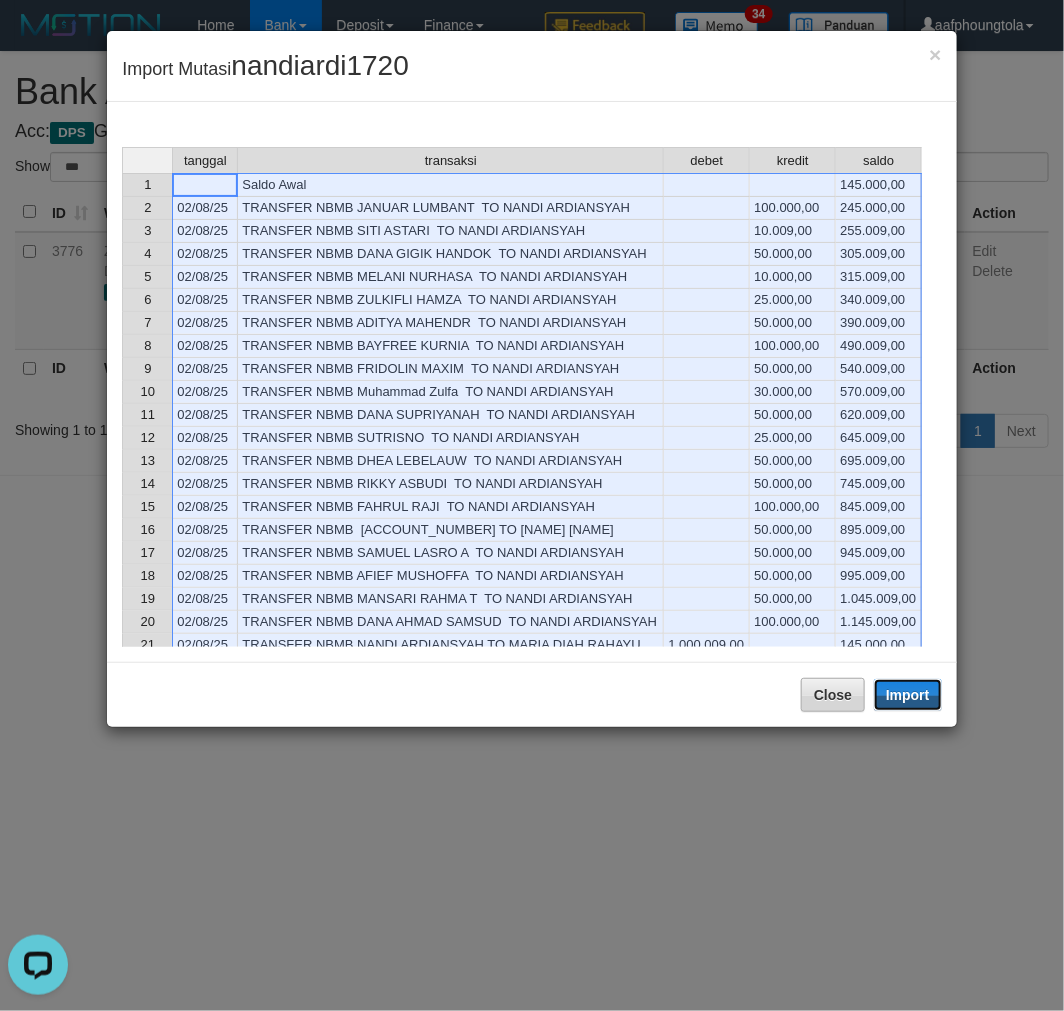 drag, startPoint x: 916, startPoint y: 698, endPoint x: 835, endPoint y: 766, distance: 105.75916 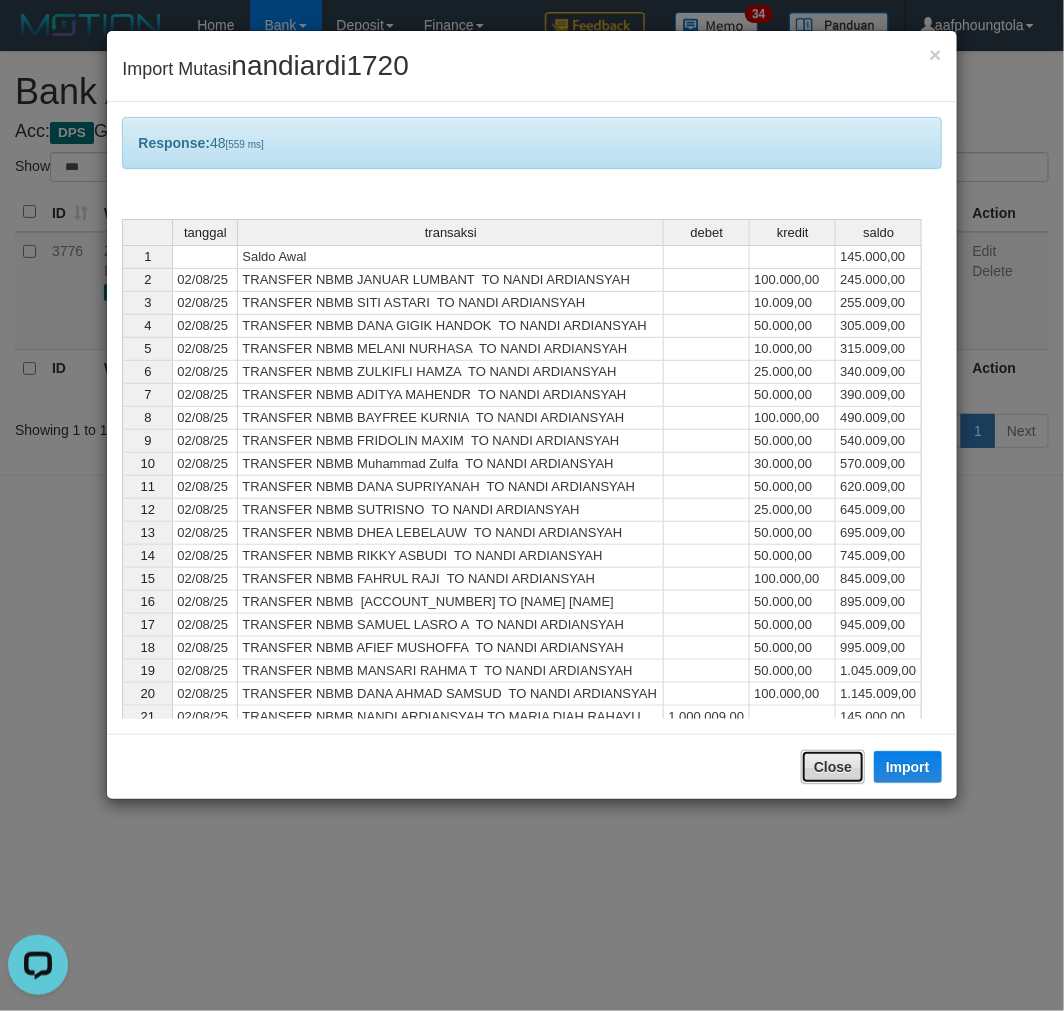click on "Close" at bounding box center (833, 767) 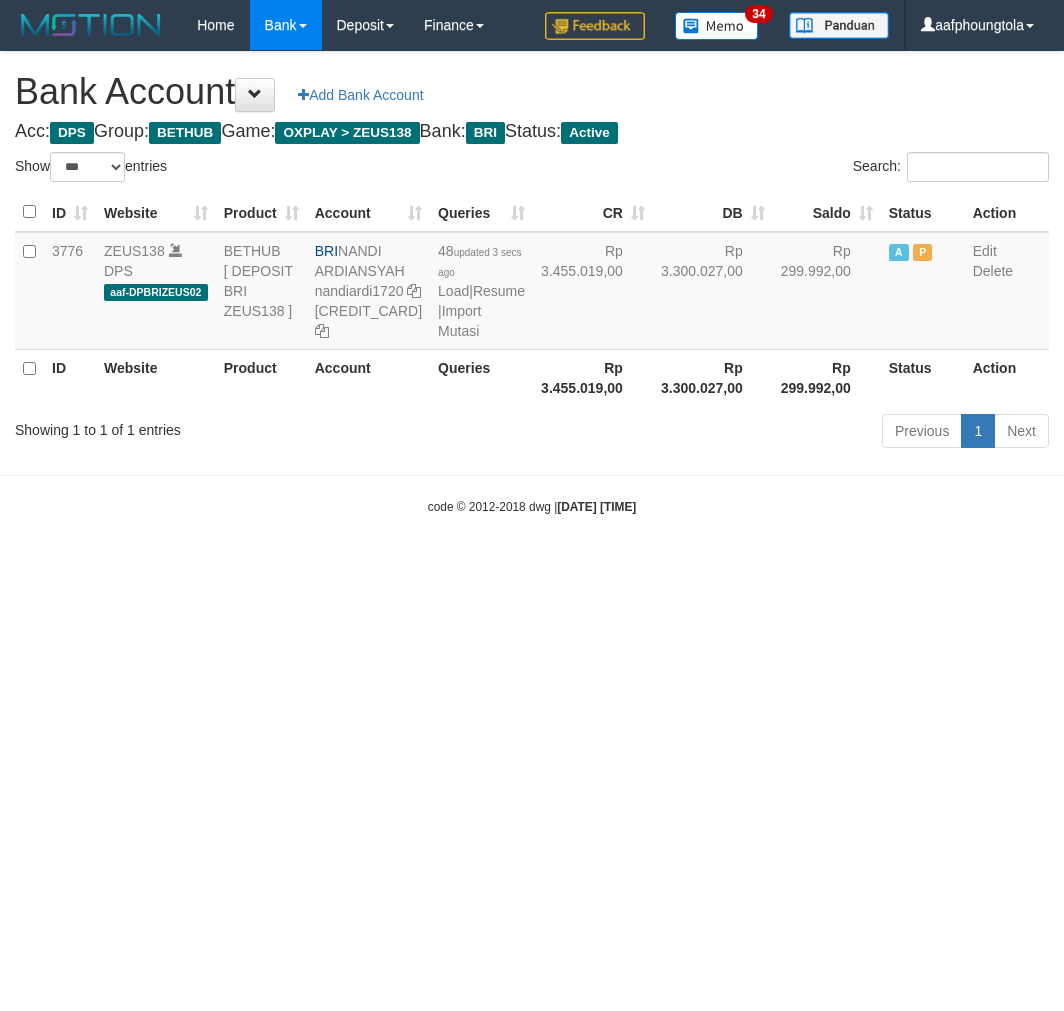 select on "***" 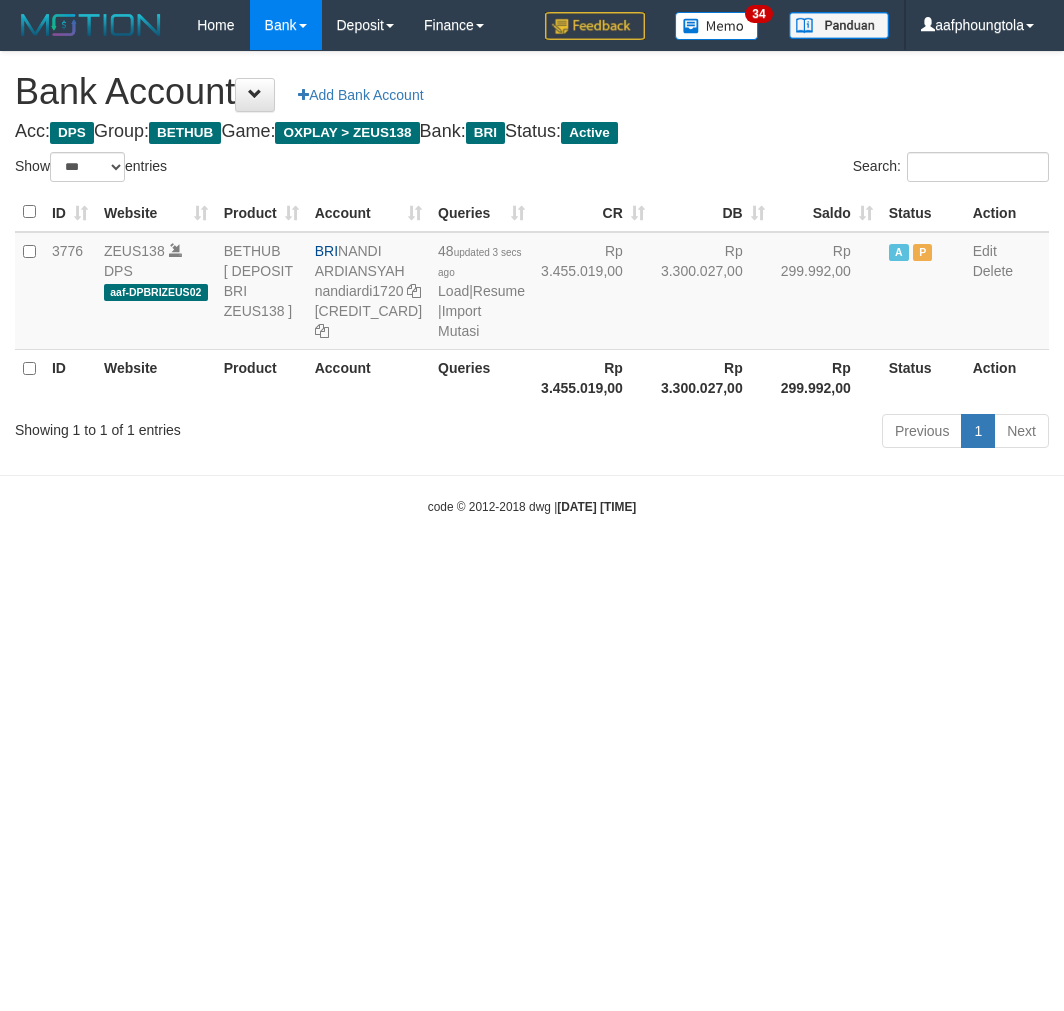 scroll, scrollTop: 0, scrollLeft: 0, axis: both 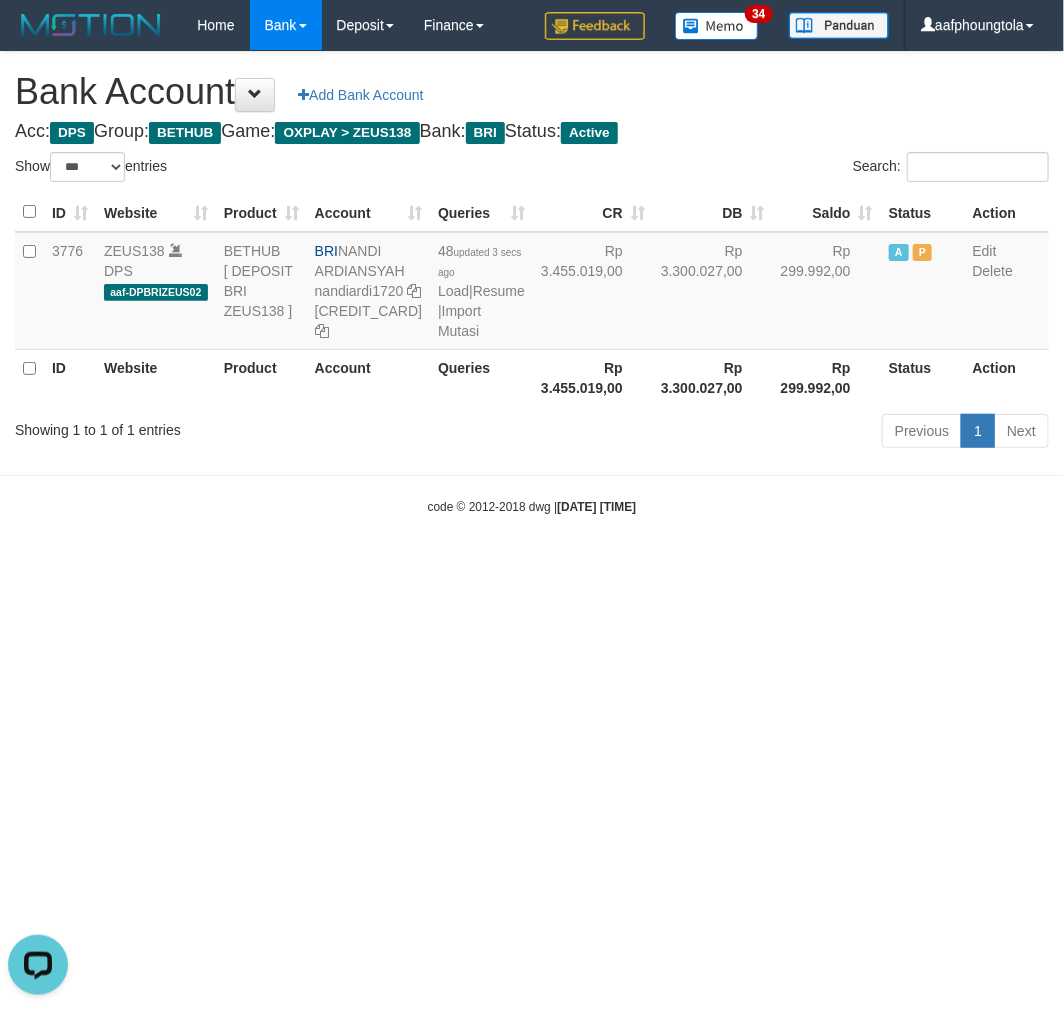 drag, startPoint x: 397, startPoint y: 524, endPoint x: 384, endPoint y: 533, distance: 15.811388 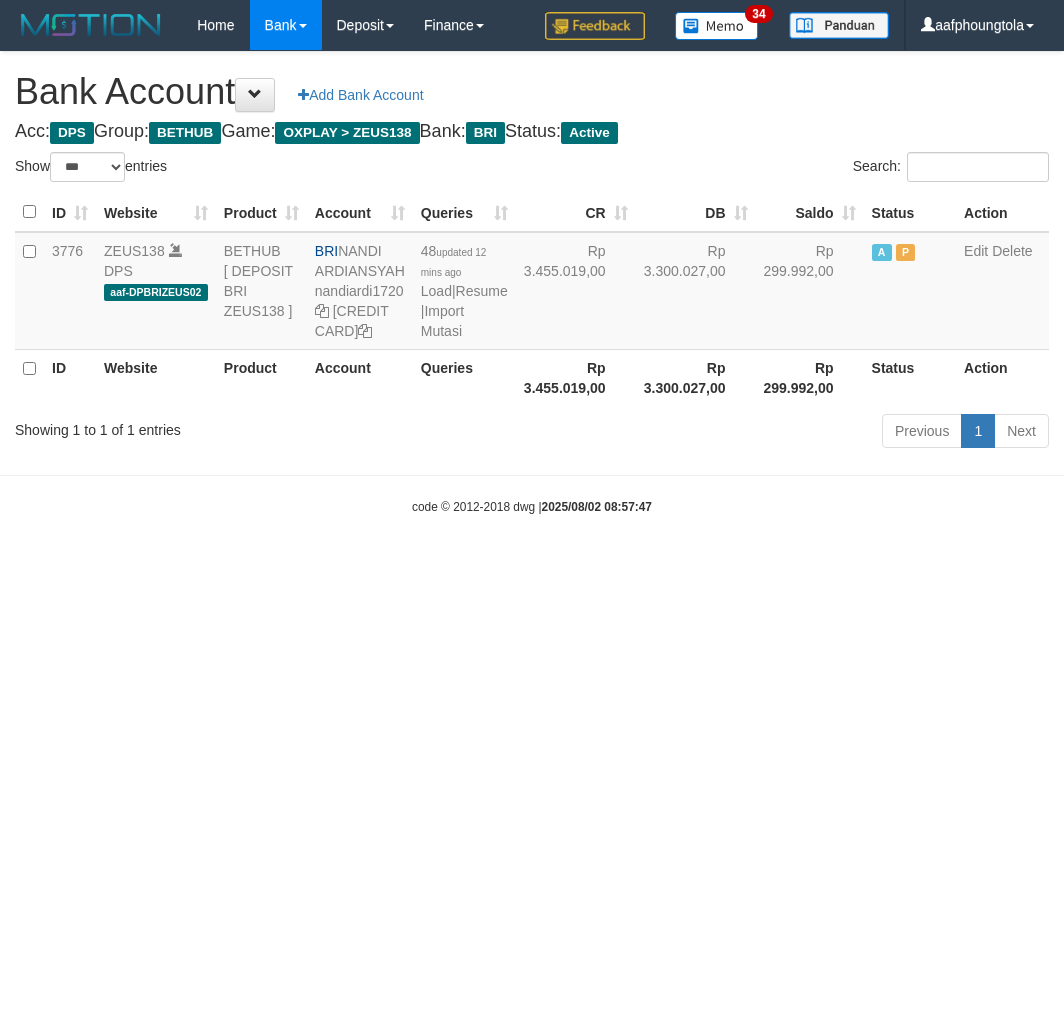 select on "***" 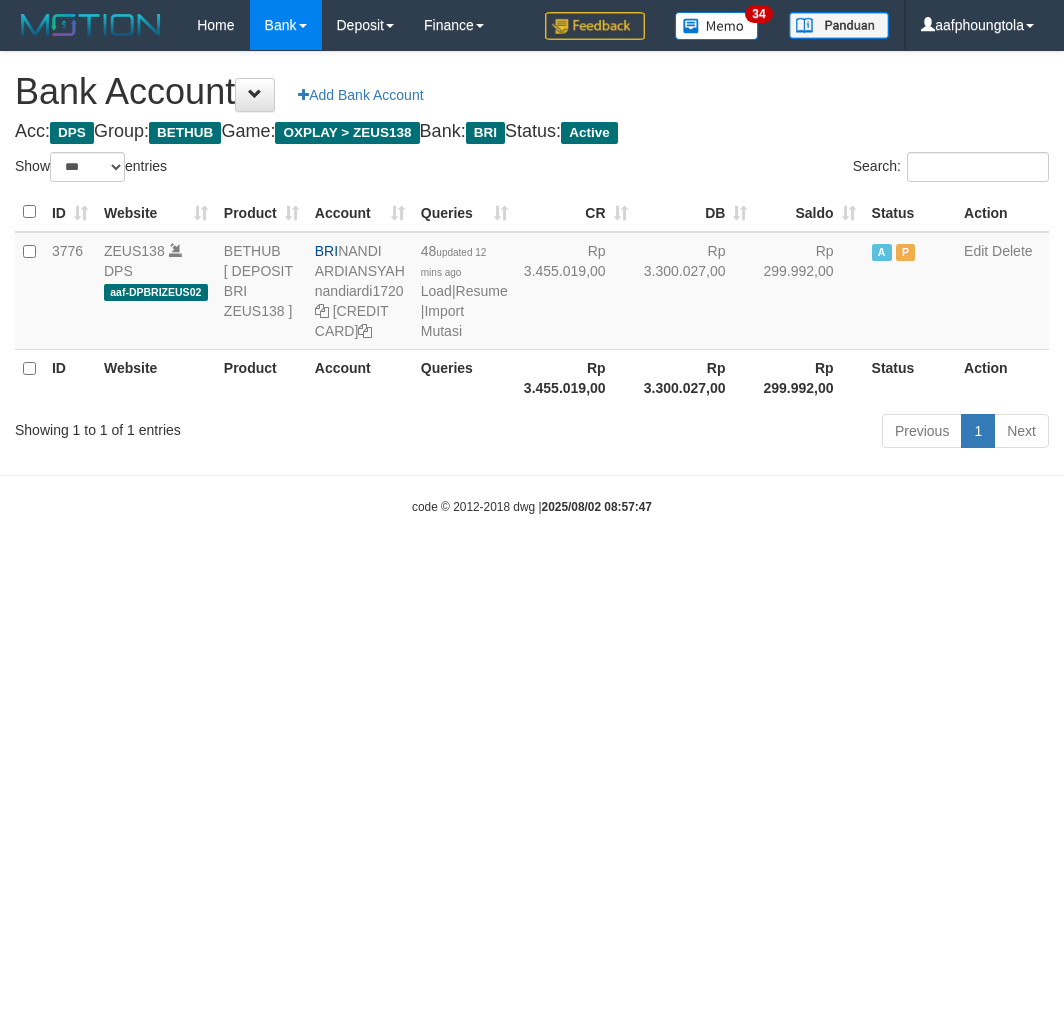 scroll, scrollTop: 0, scrollLeft: 0, axis: both 